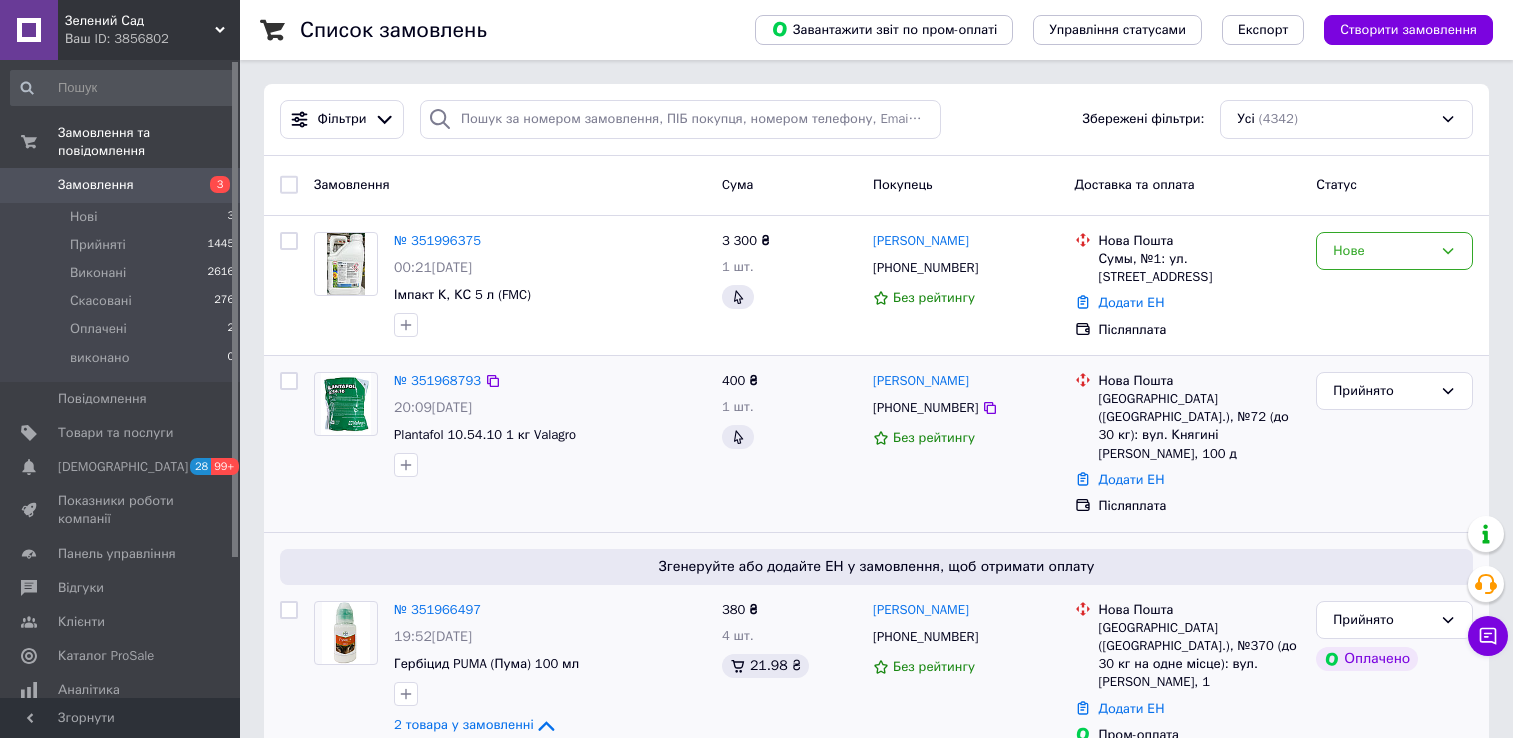 scroll, scrollTop: 0, scrollLeft: 0, axis: both 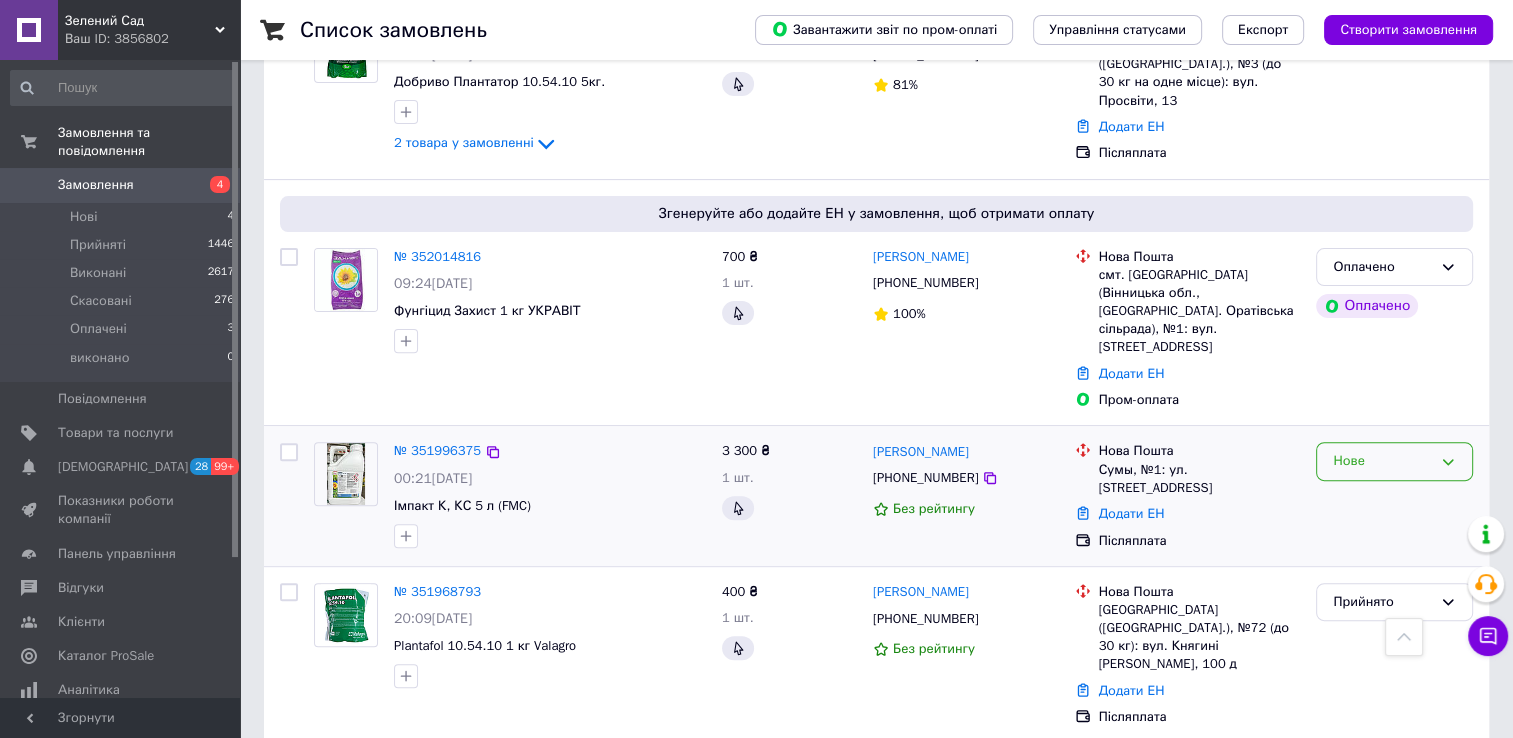click on "Нове" at bounding box center (1382, 461) 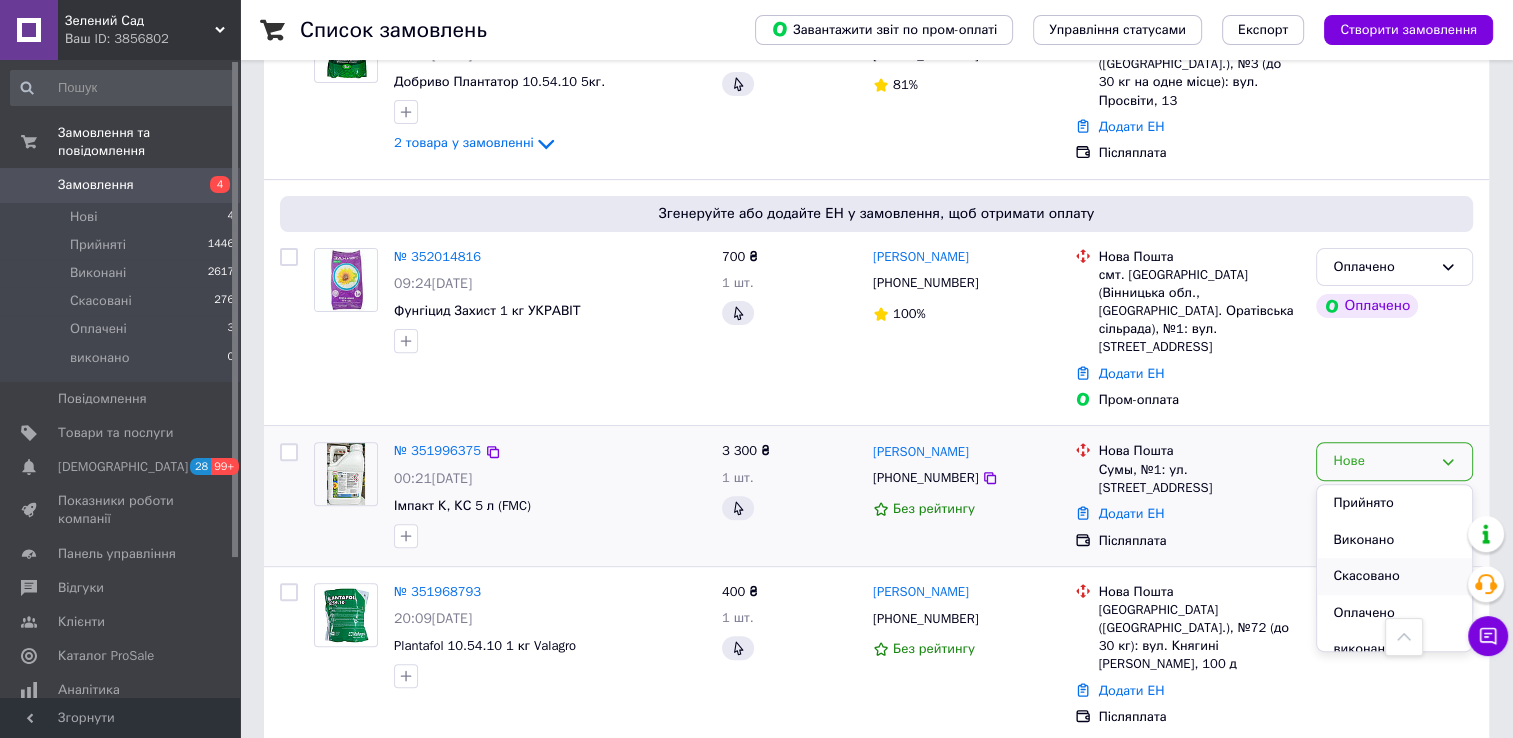 click on "Скасовано" at bounding box center (1394, 576) 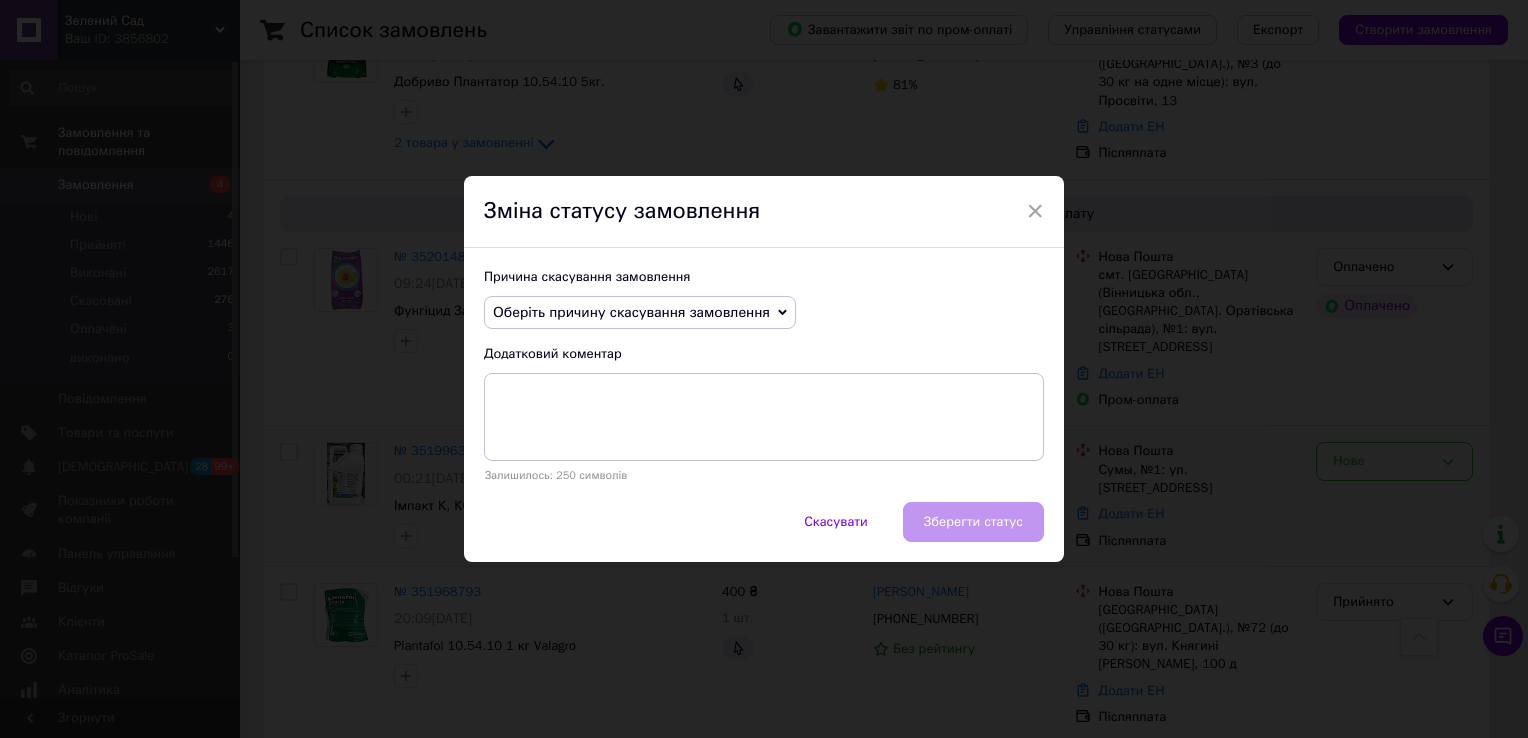 click 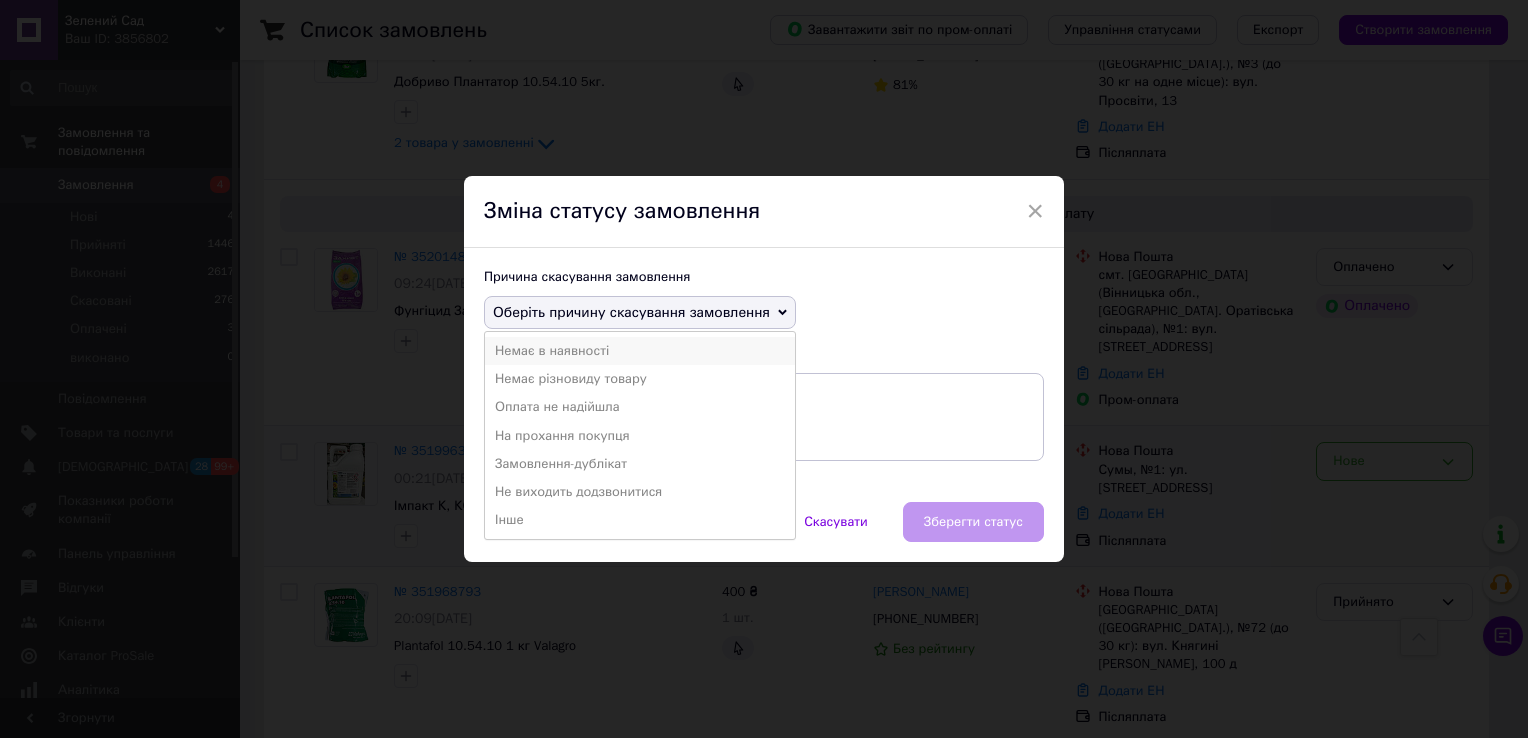 click on "Немає в наявності" at bounding box center [640, 351] 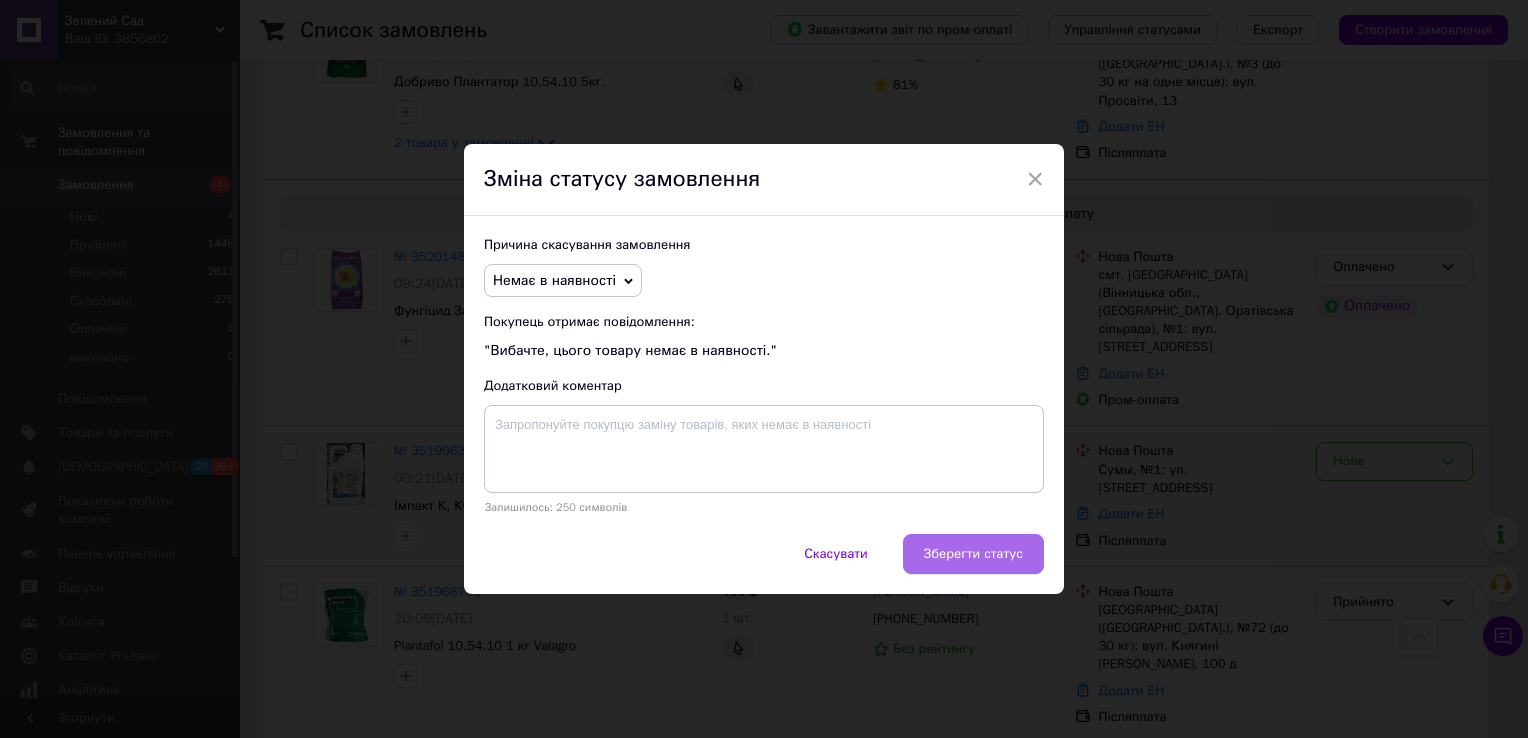 click on "Зберегти статус" at bounding box center [973, 554] 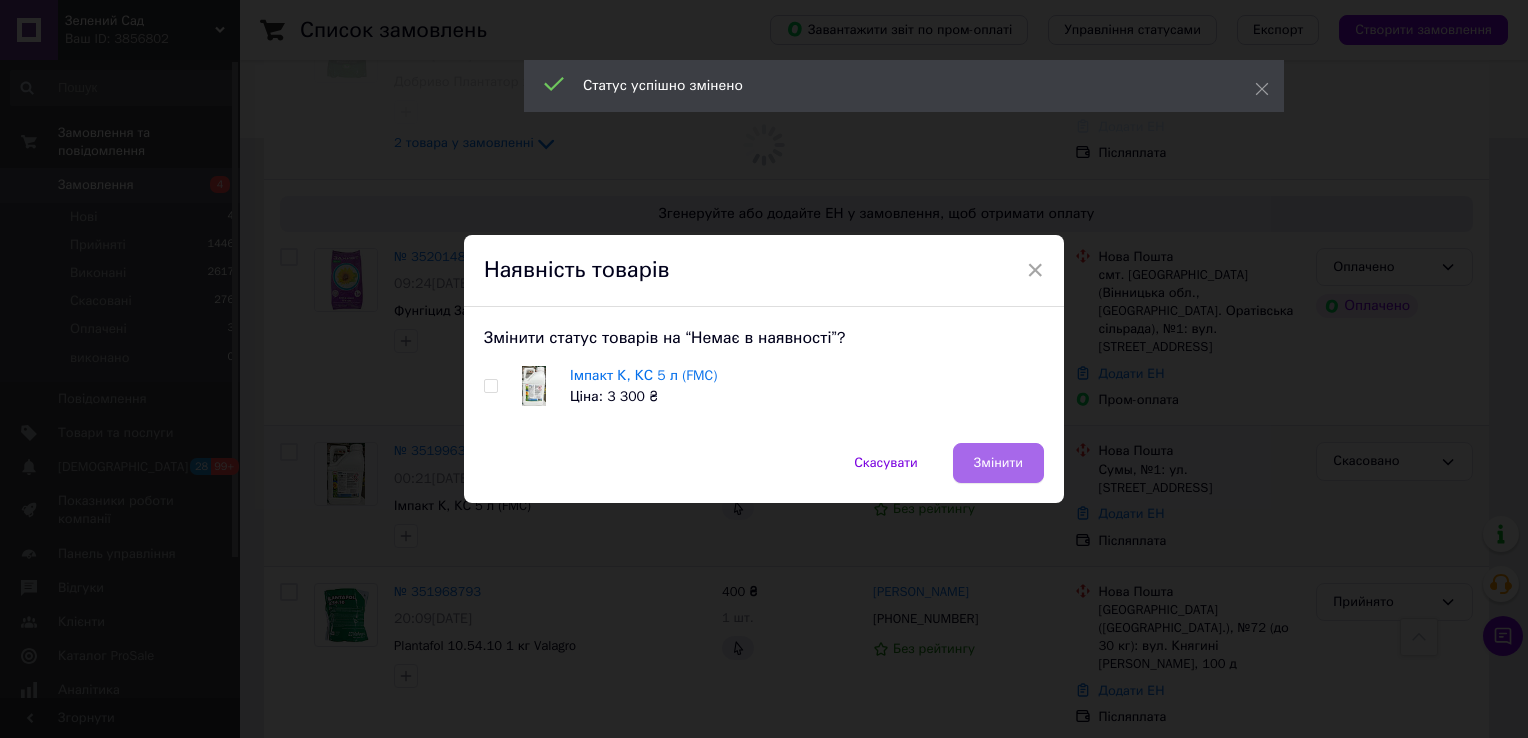 click on "Змінити" at bounding box center (998, 463) 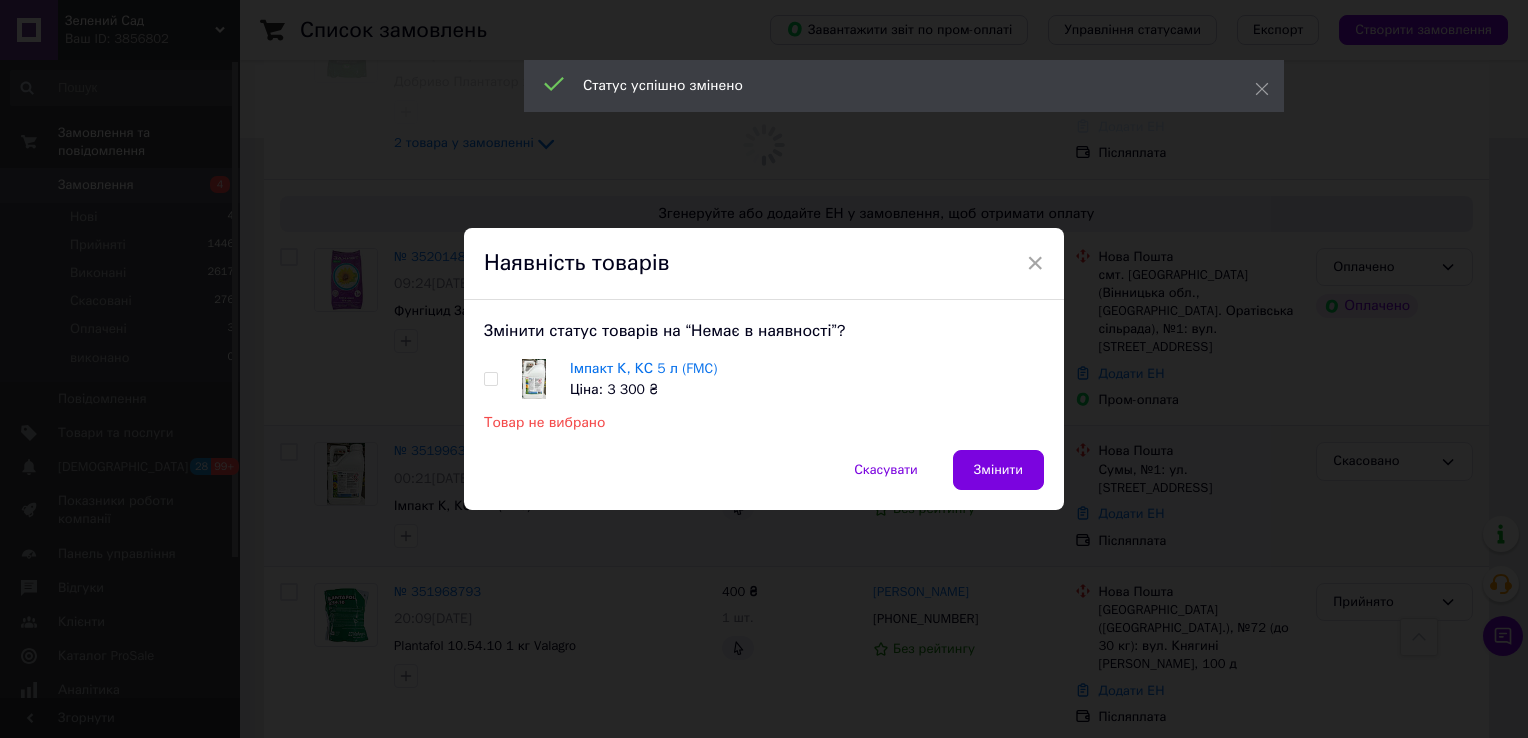 click at bounding box center (490, 379) 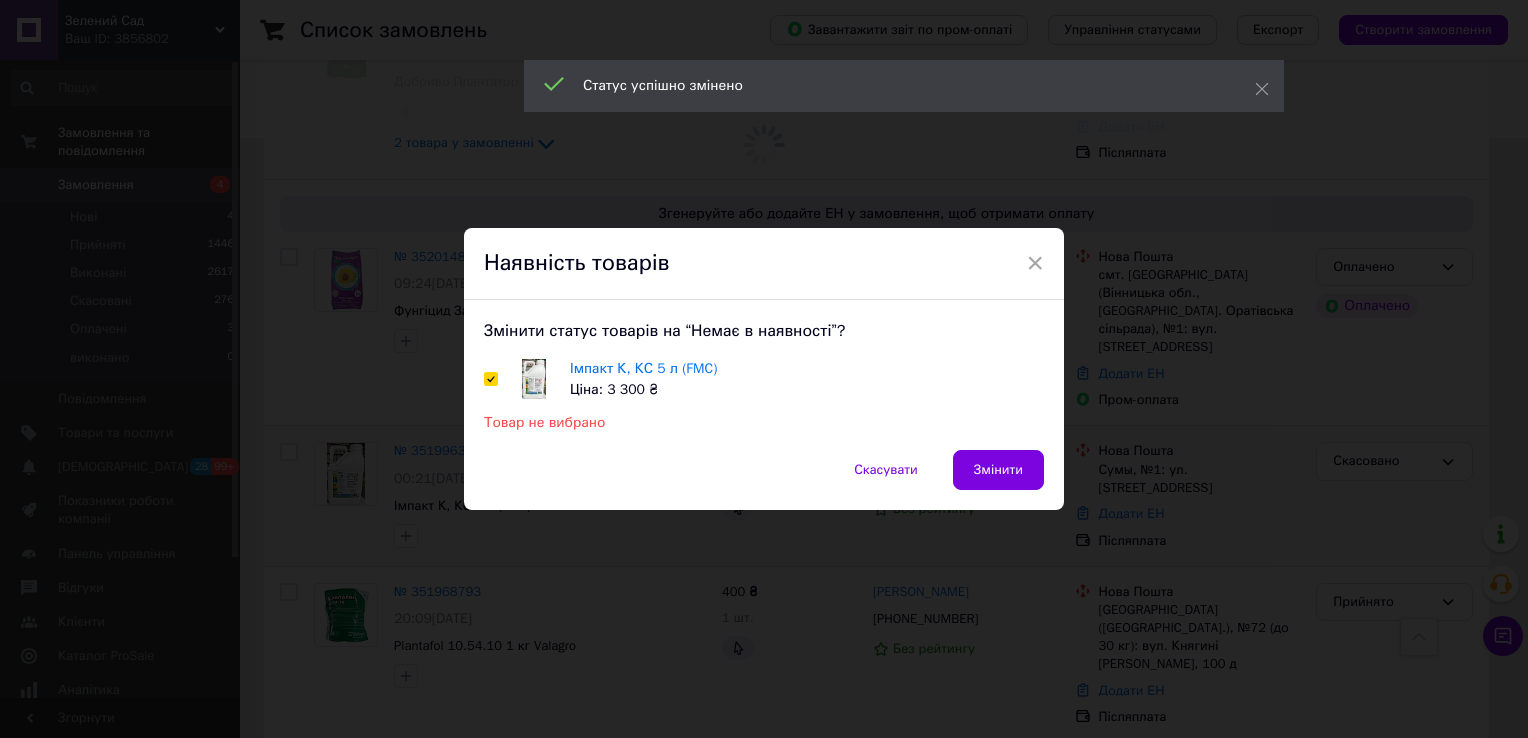 checkbox on "true" 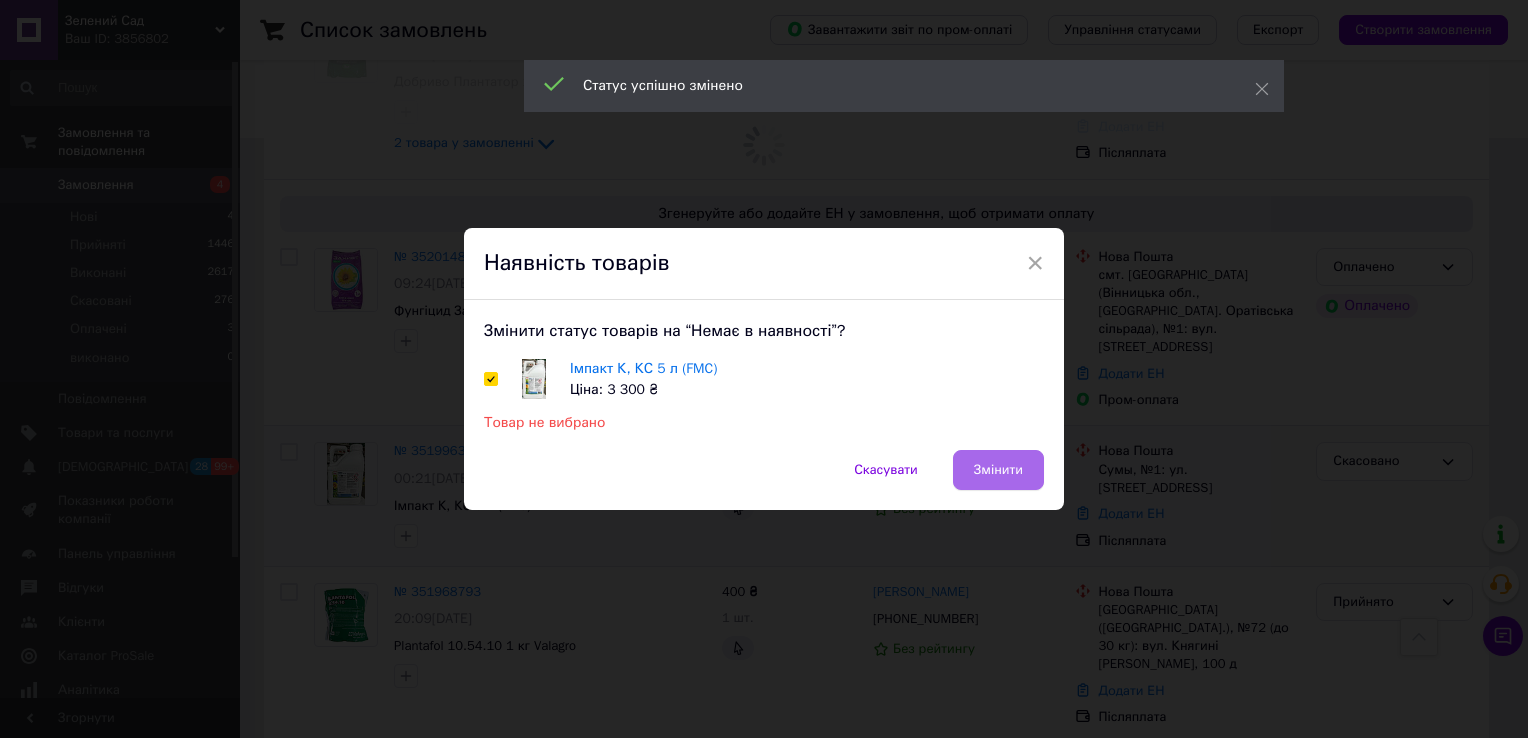 click on "Змінити" at bounding box center (998, 470) 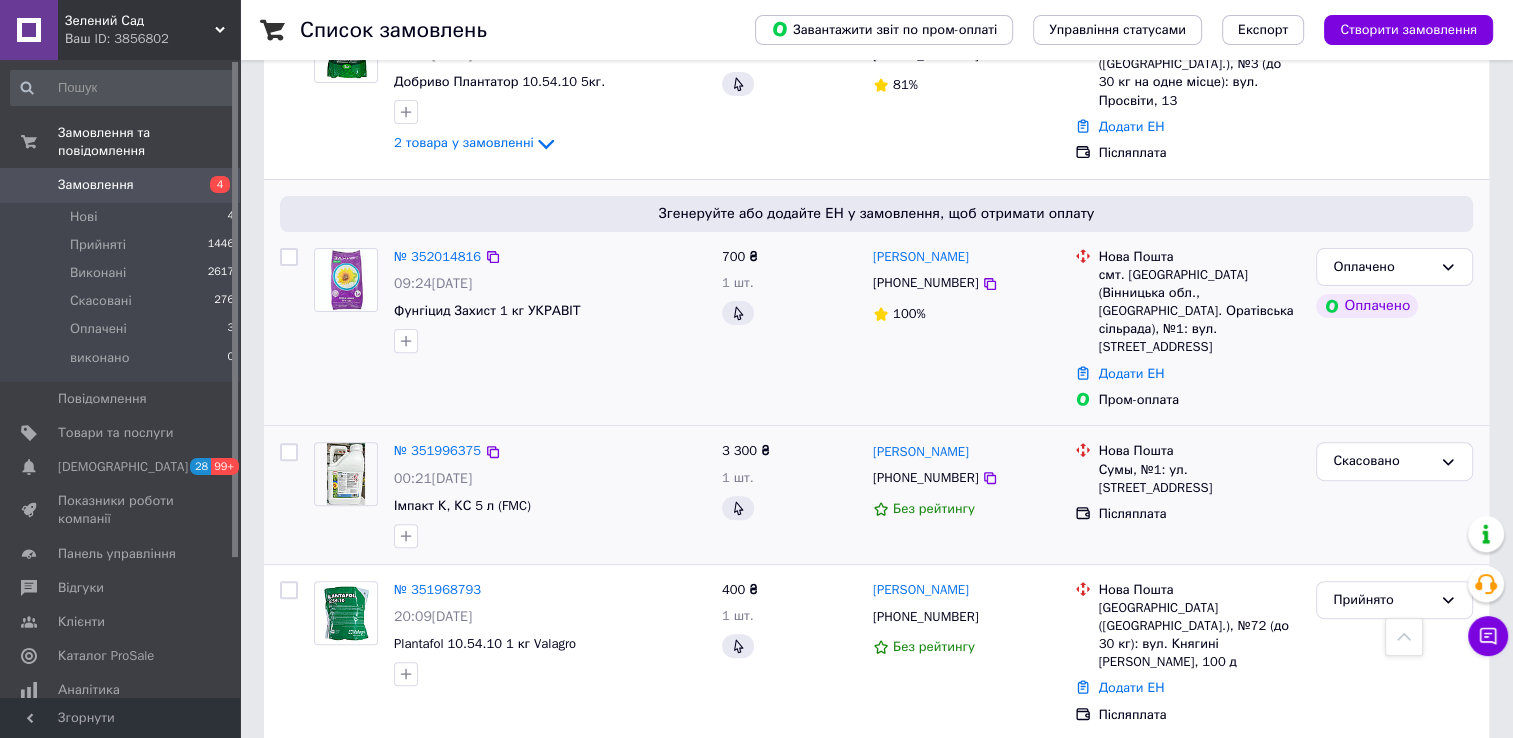 scroll, scrollTop: 500, scrollLeft: 0, axis: vertical 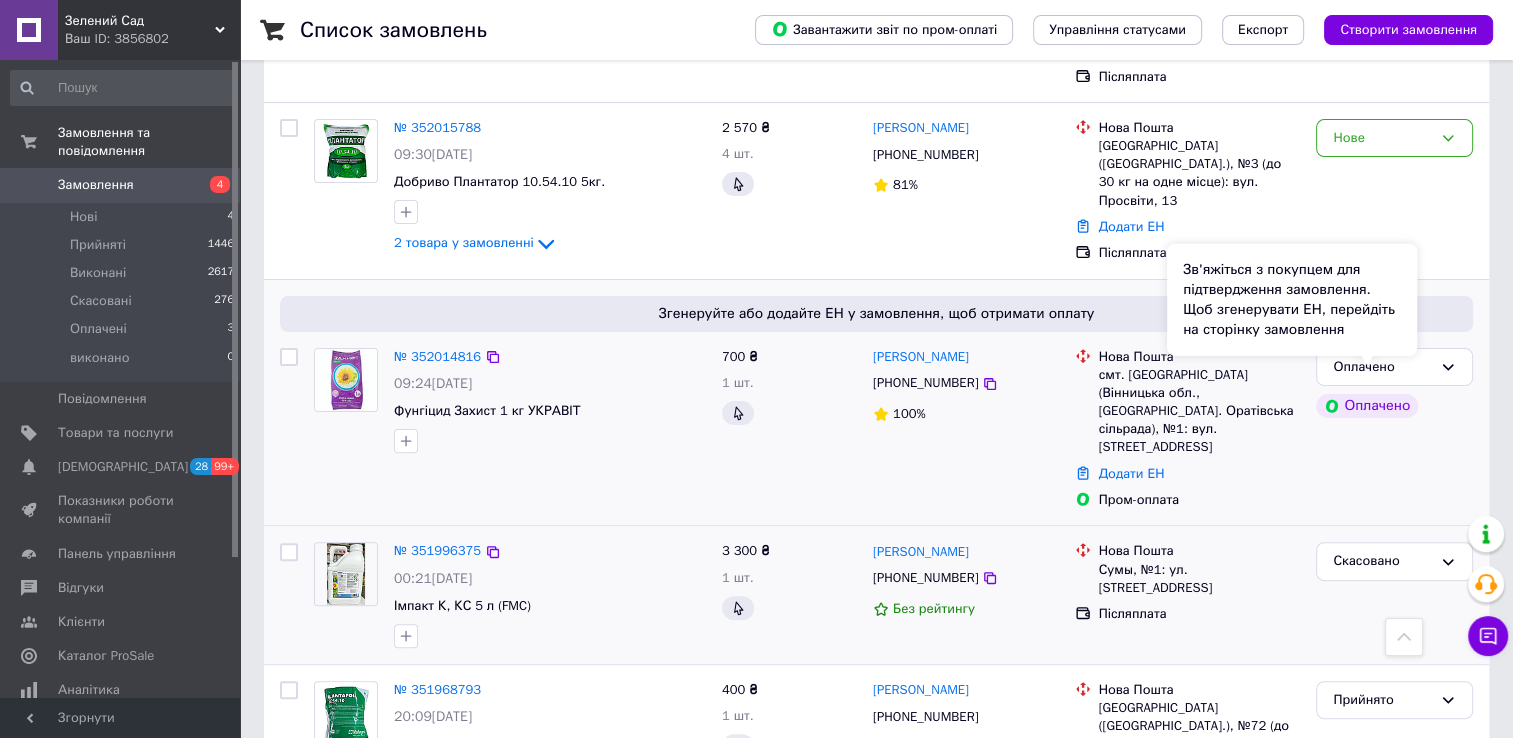 click on "Зв'яжіться з покупцем для підтвердження замовлення.
Щоб згенерувати ЕН, перейдіть на сторінку замовлення" at bounding box center [1292, 300] 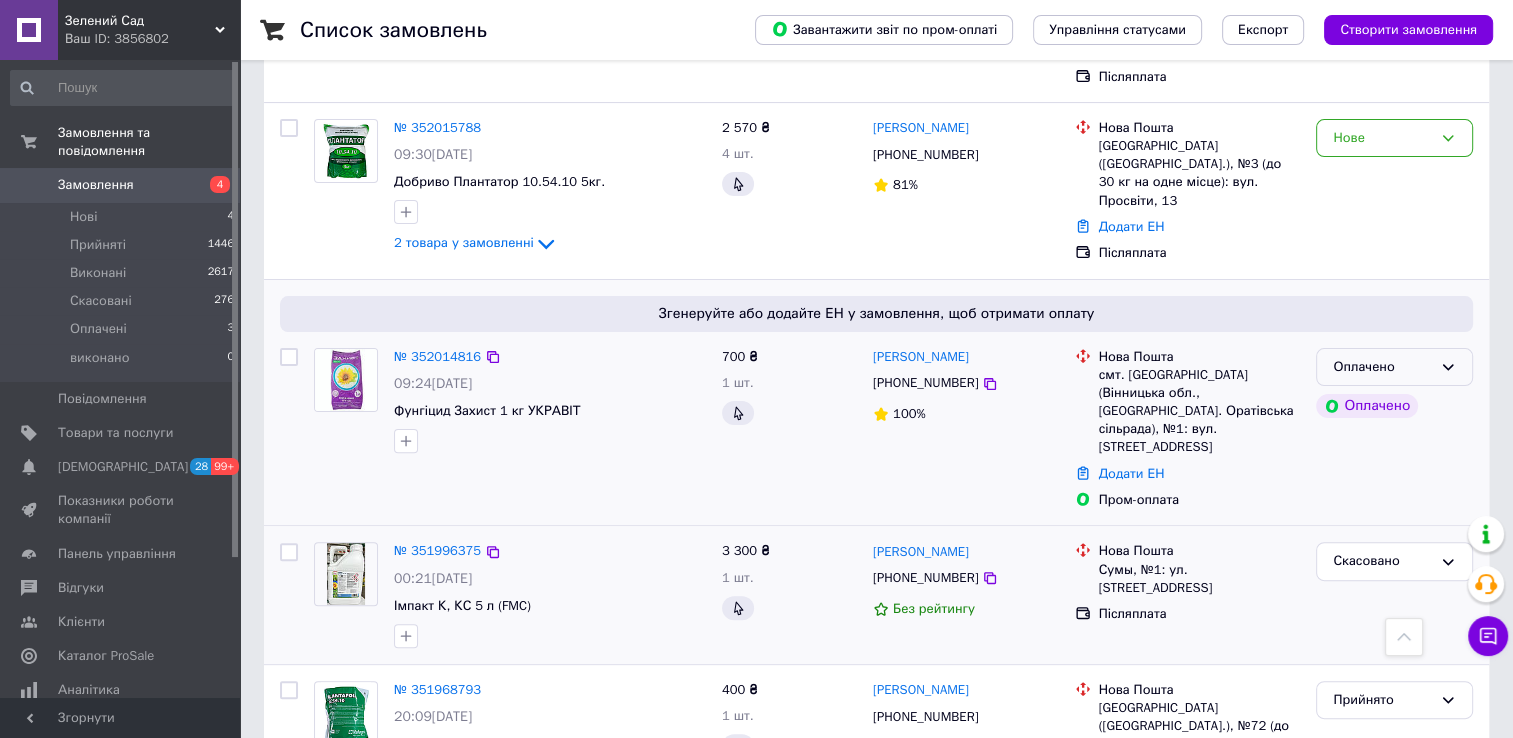click on "Оплачено" at bounding box center (1394, 367) 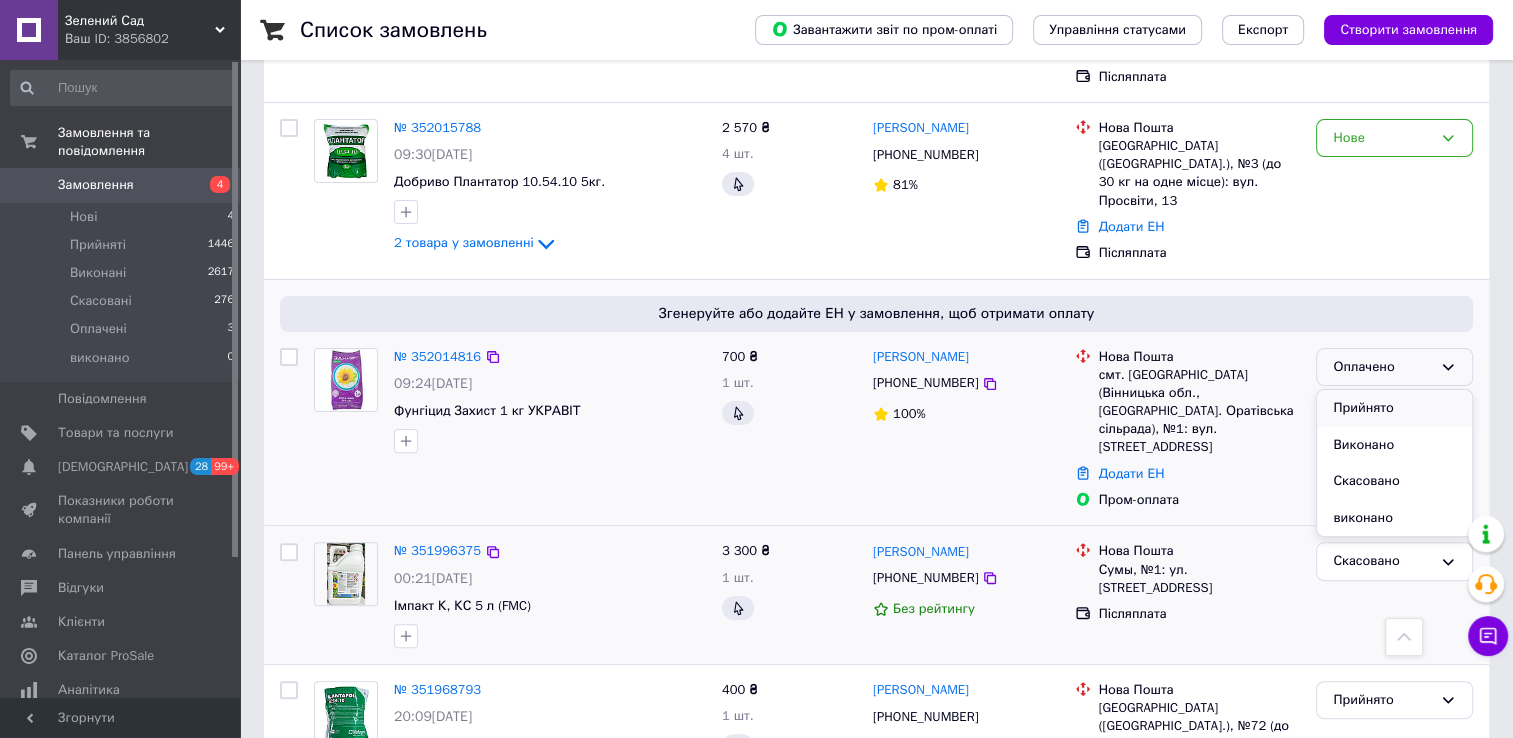 click on "Прийнято" at bounding box center (1394, 408) 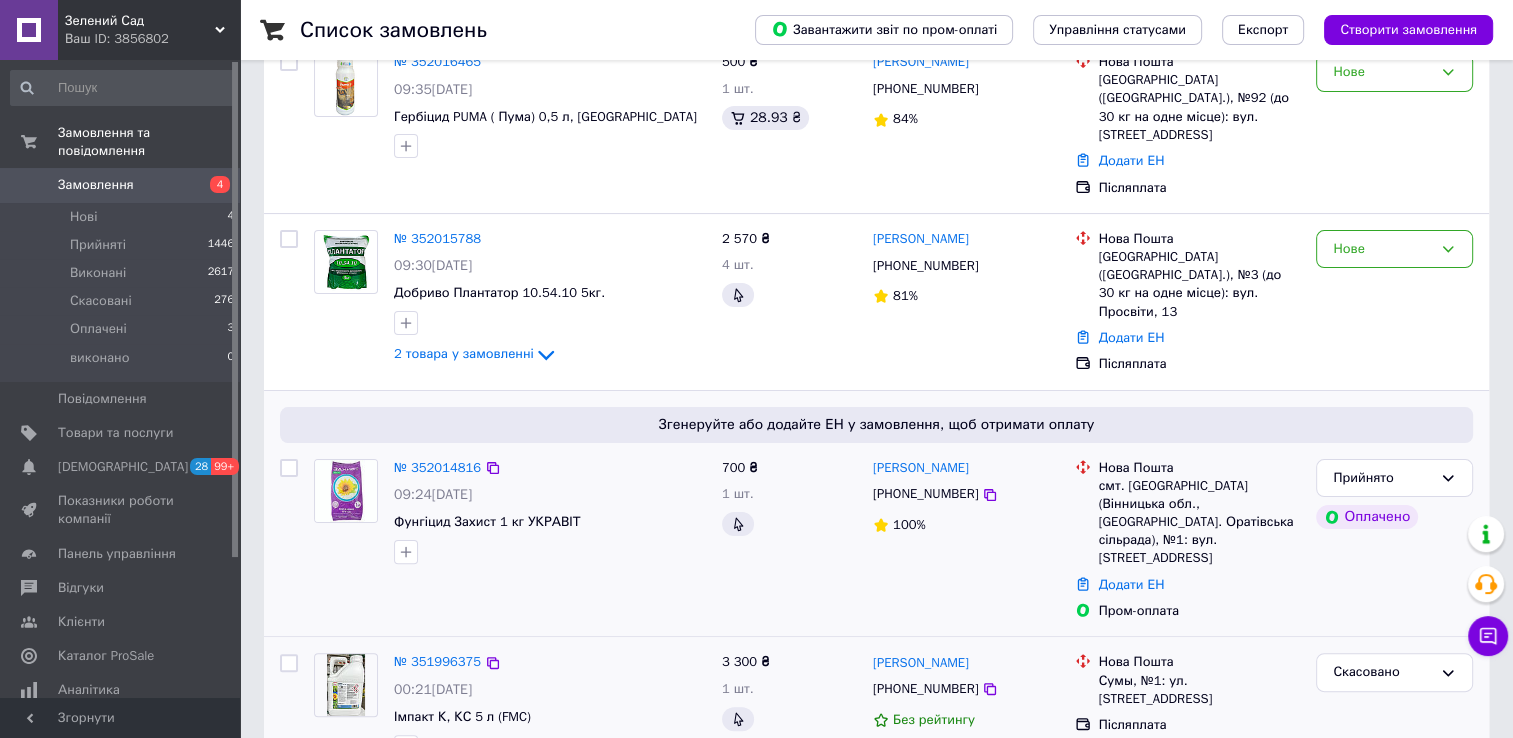 scroll, scrollTop: 400, scrollLeft: 0, axis: vertical 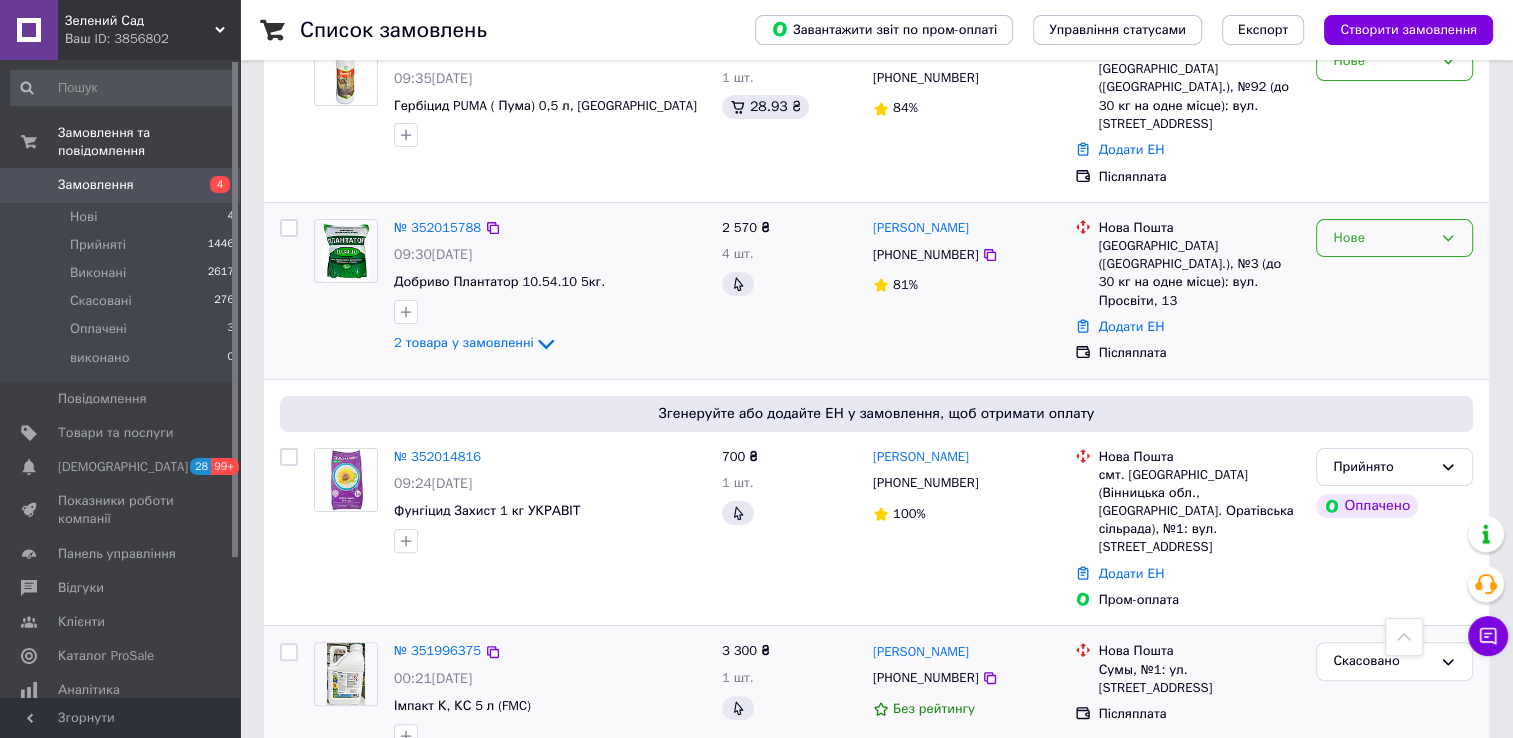 click on "Нове" at bounding box center (1382, 238) 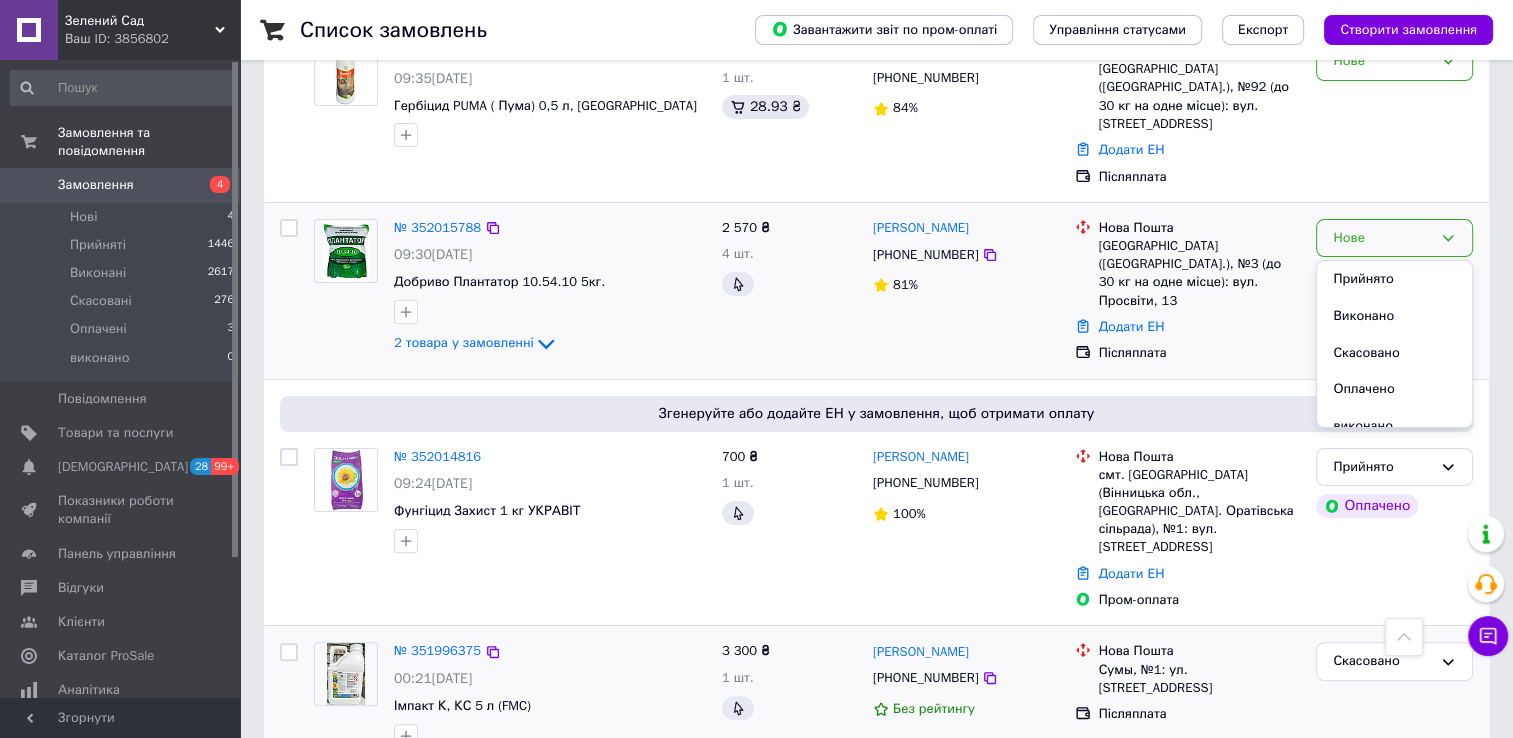 drag, startPoint x: 1405, startPoint y: 248, endPoint x: 604, endPoint y: 310, distance: 803.39594 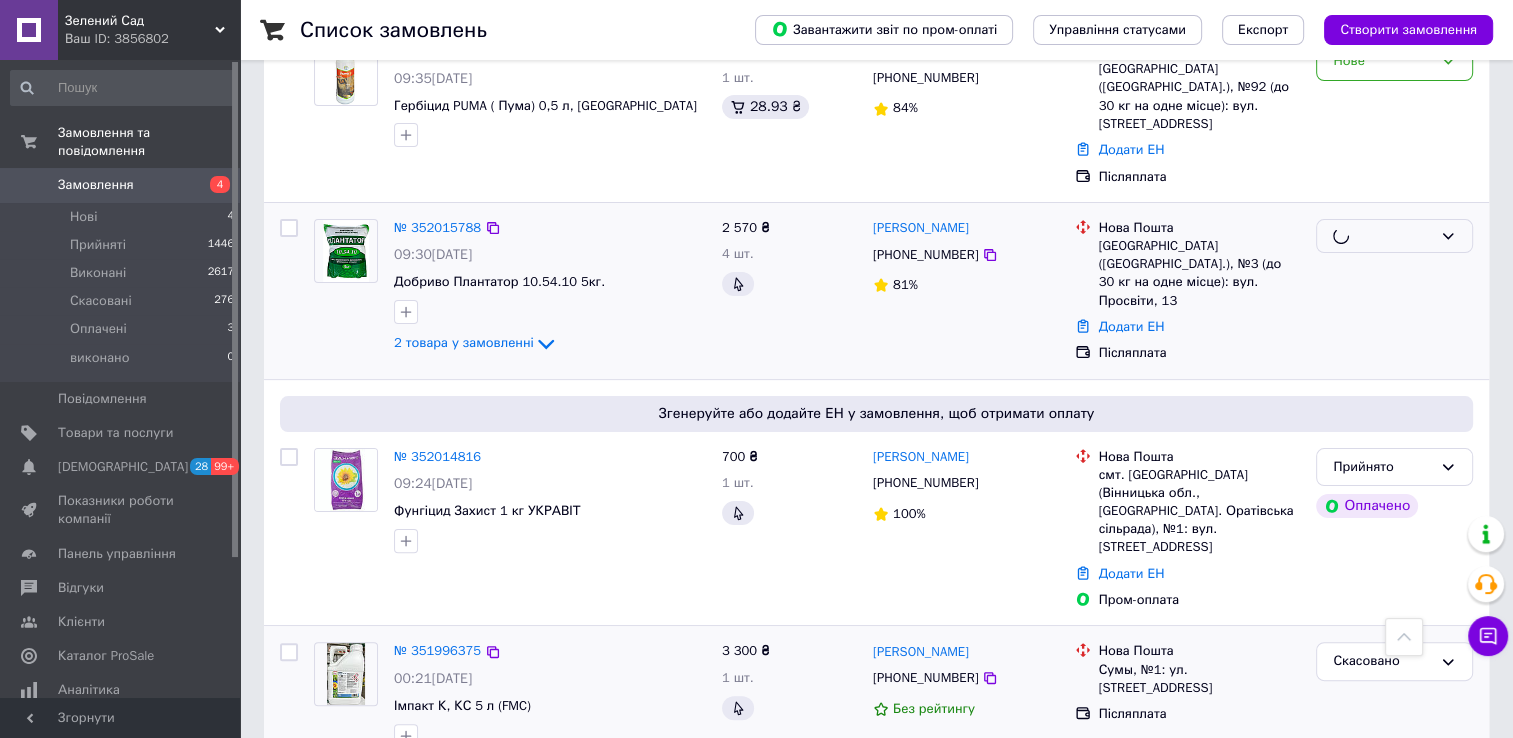 click at bounding box center (550, 312) 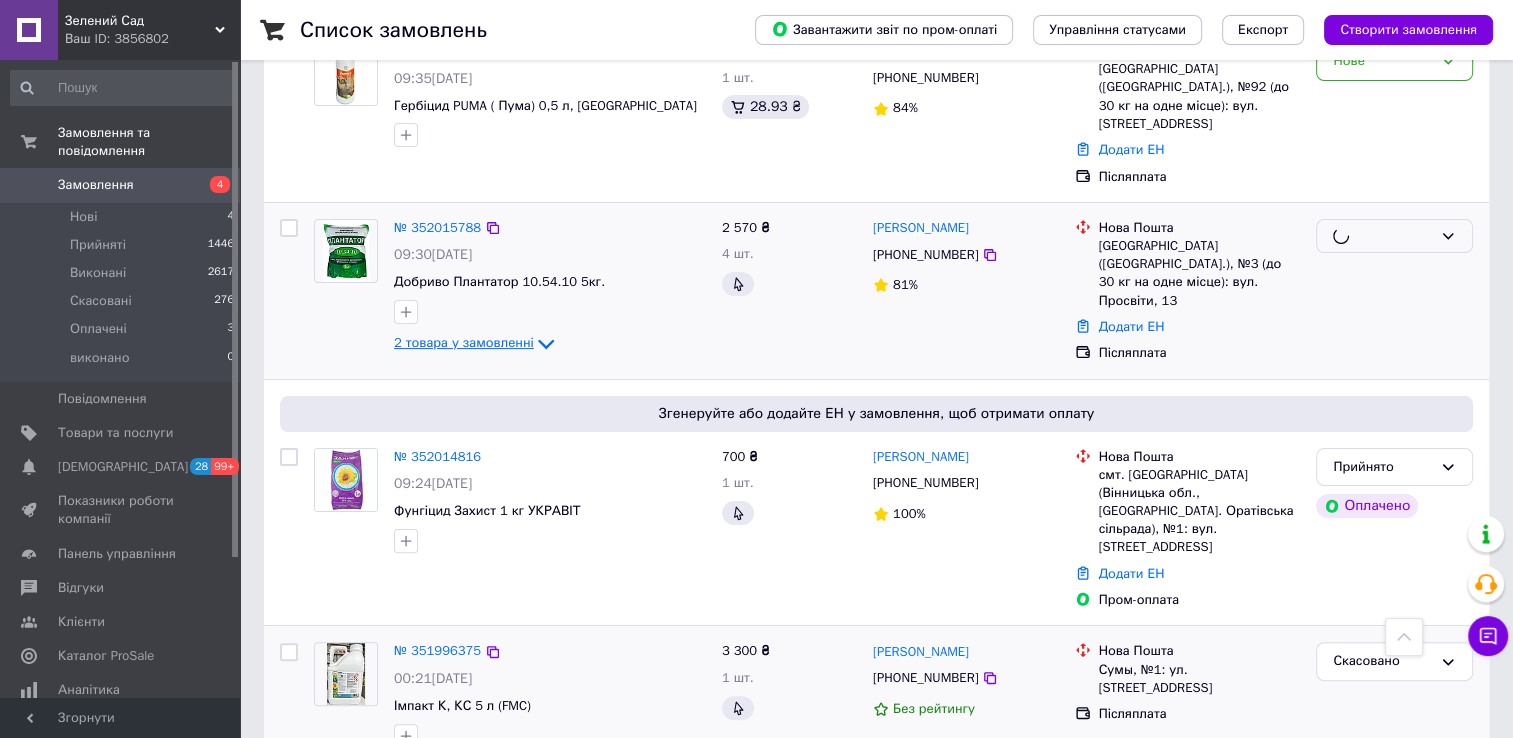click on "2 товара у замовленні" at bounding box center (464, 343) 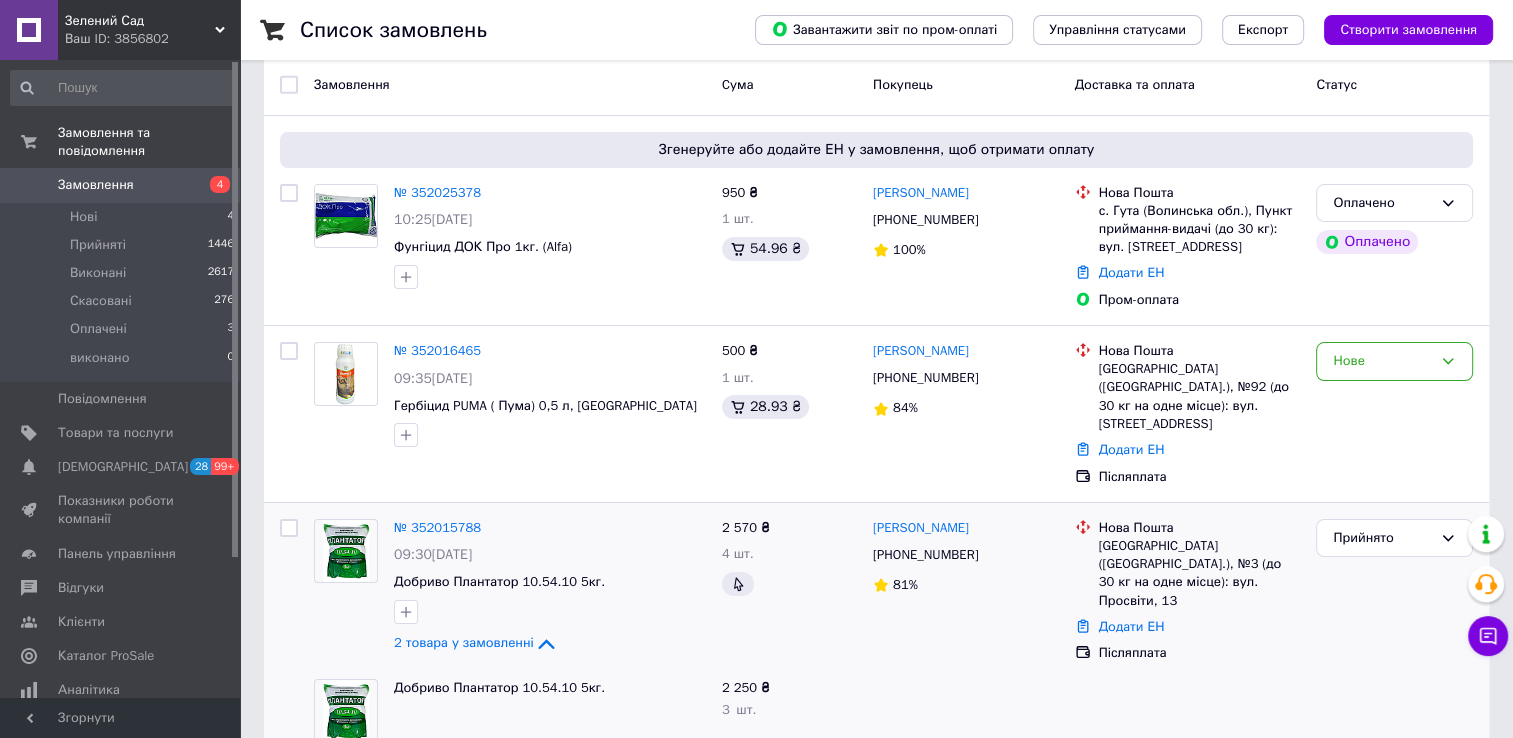 scroll, scrollTop: 100, scrollLeft: 0, axis: vertical 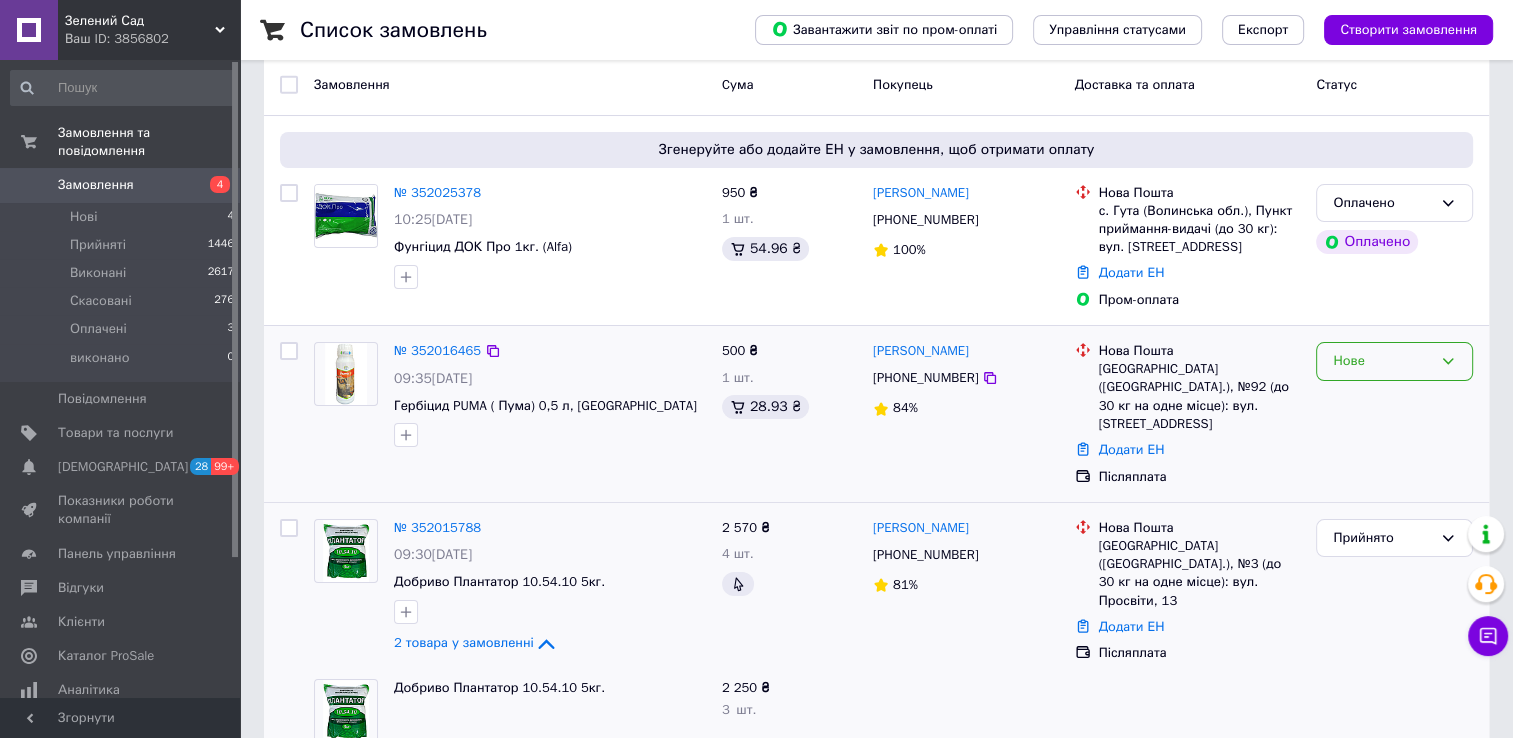 click on "Нове" at bounding box center (1382, 361) 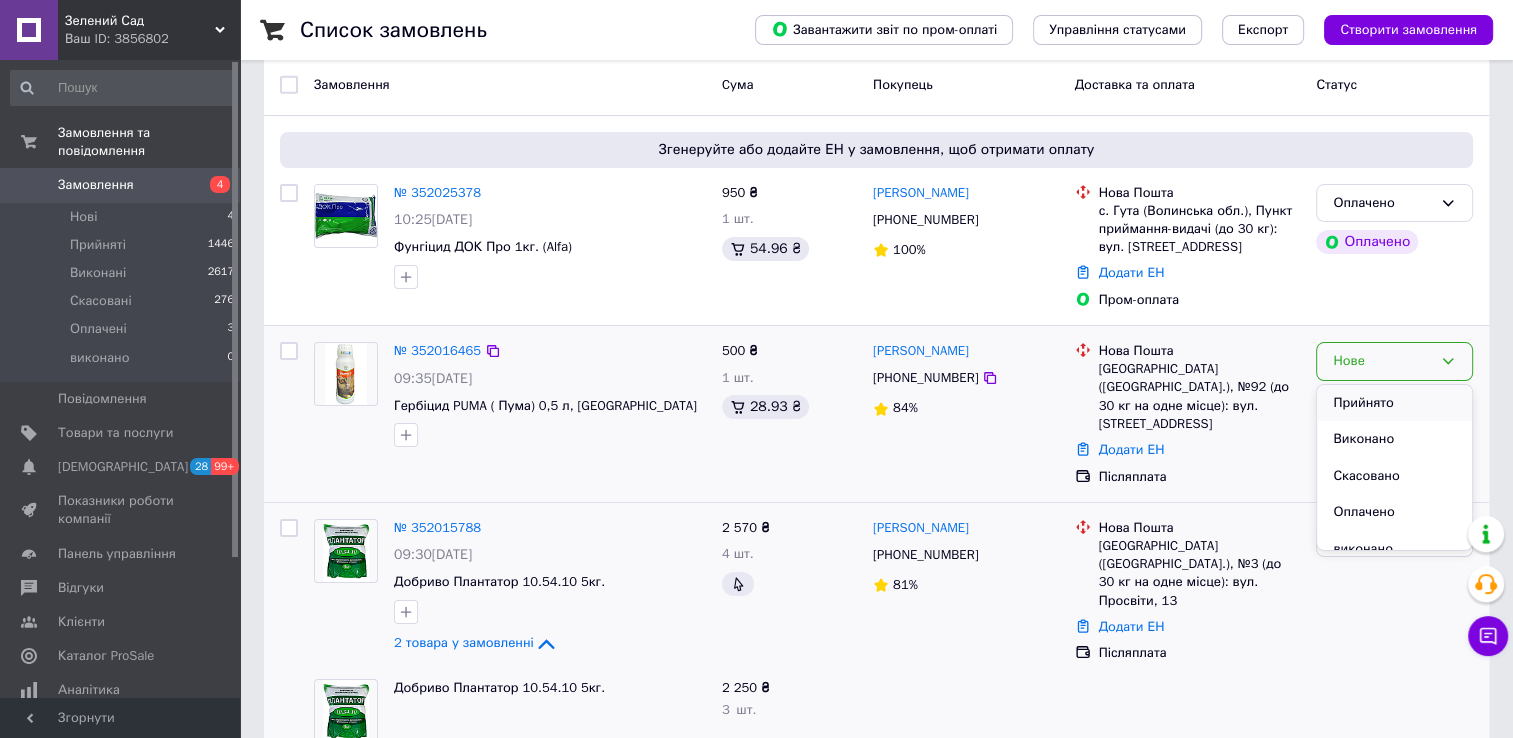 click on "Прийнято" at bounding box center (1394, 403) 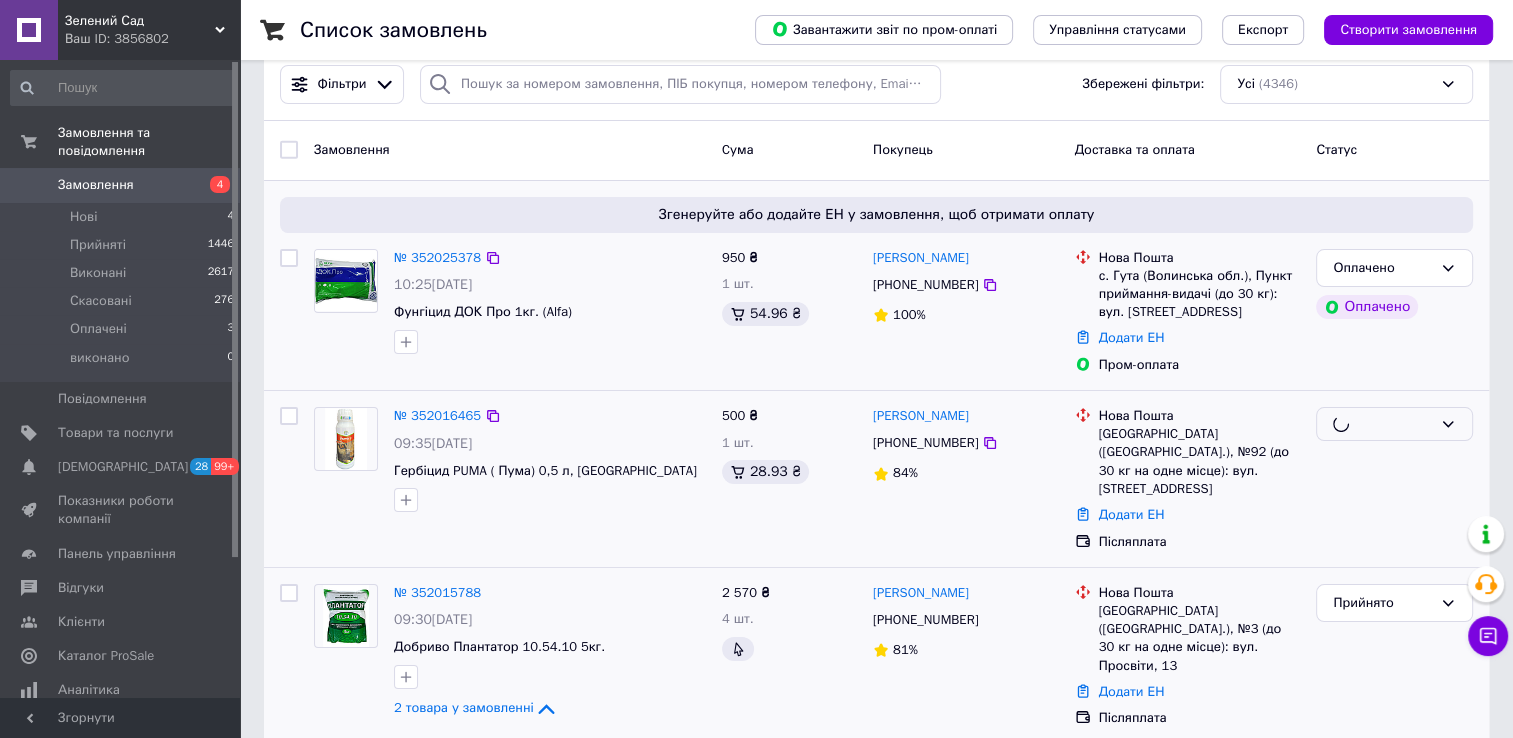 scroll, scrollTop: 0, scrollLeft: 0, axis: both 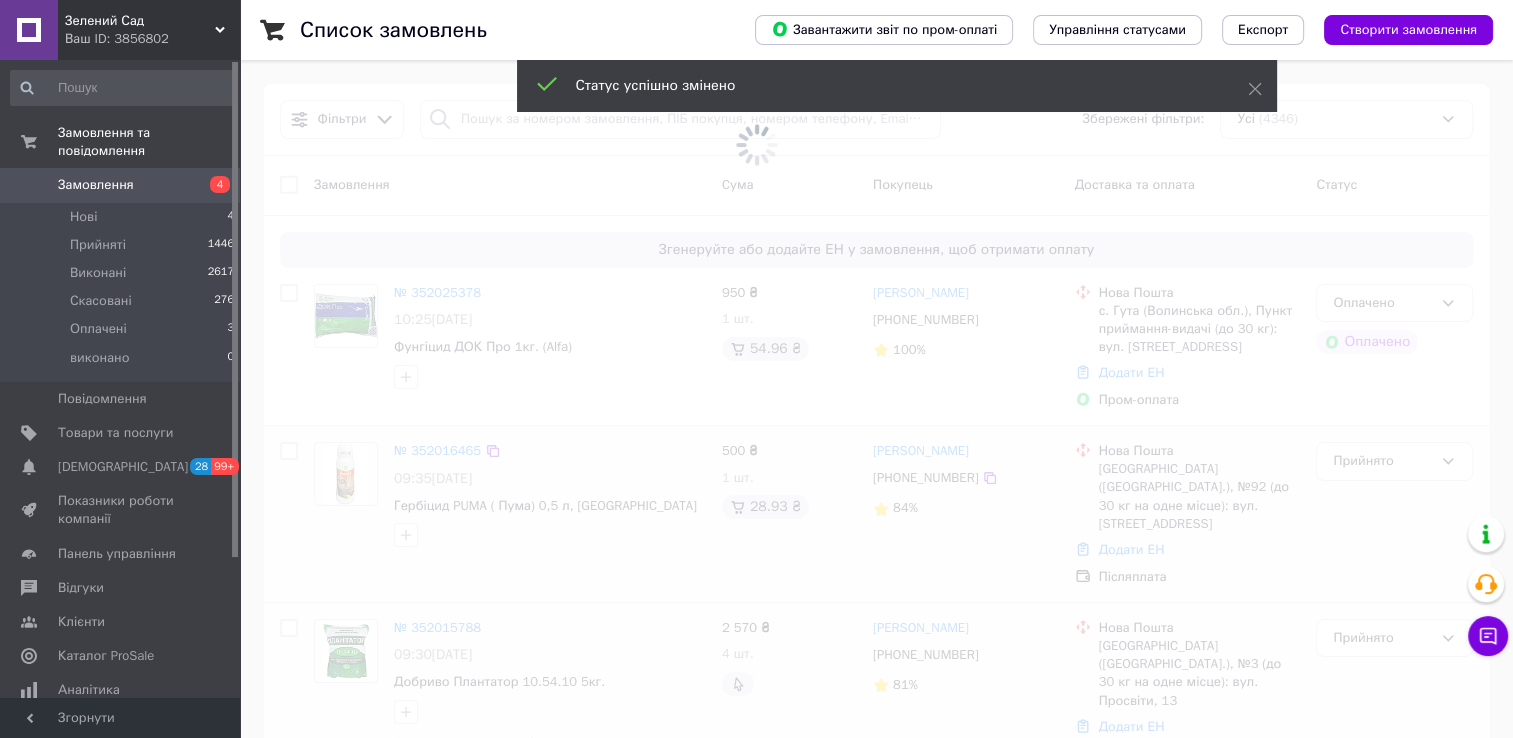 click at bounding box center (756, 369) 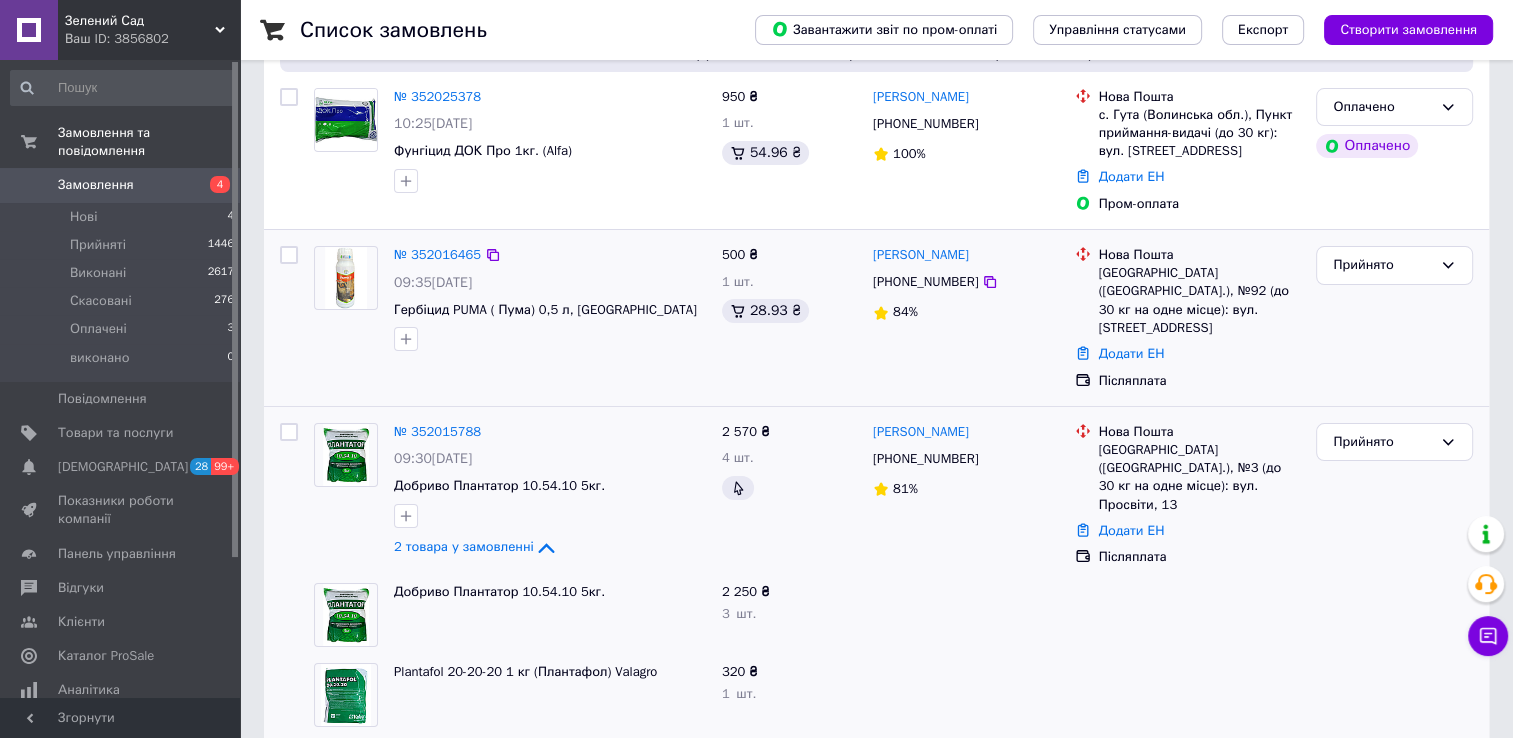 scroll, scrollTop: 200, scrollLeft: 0, axis: vertical 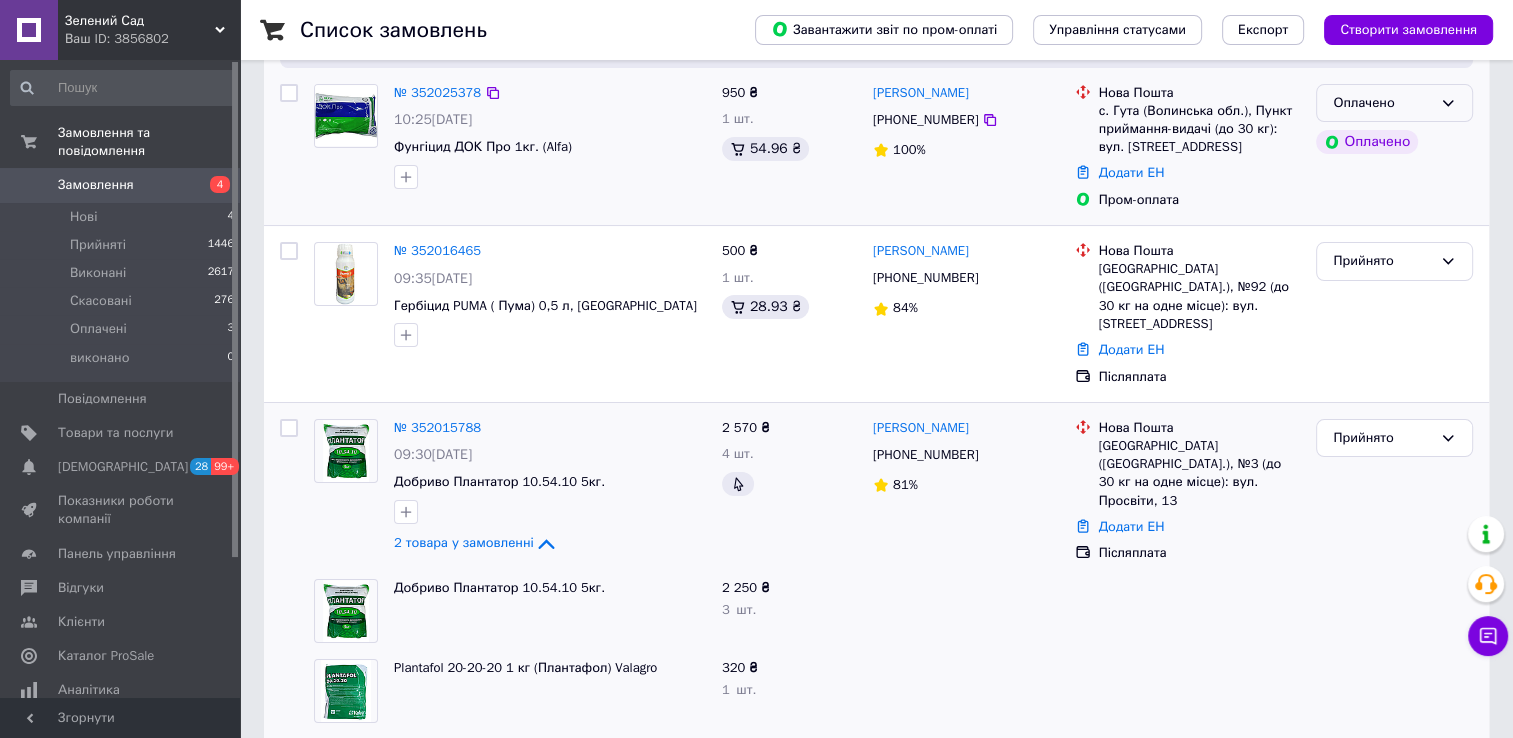 click 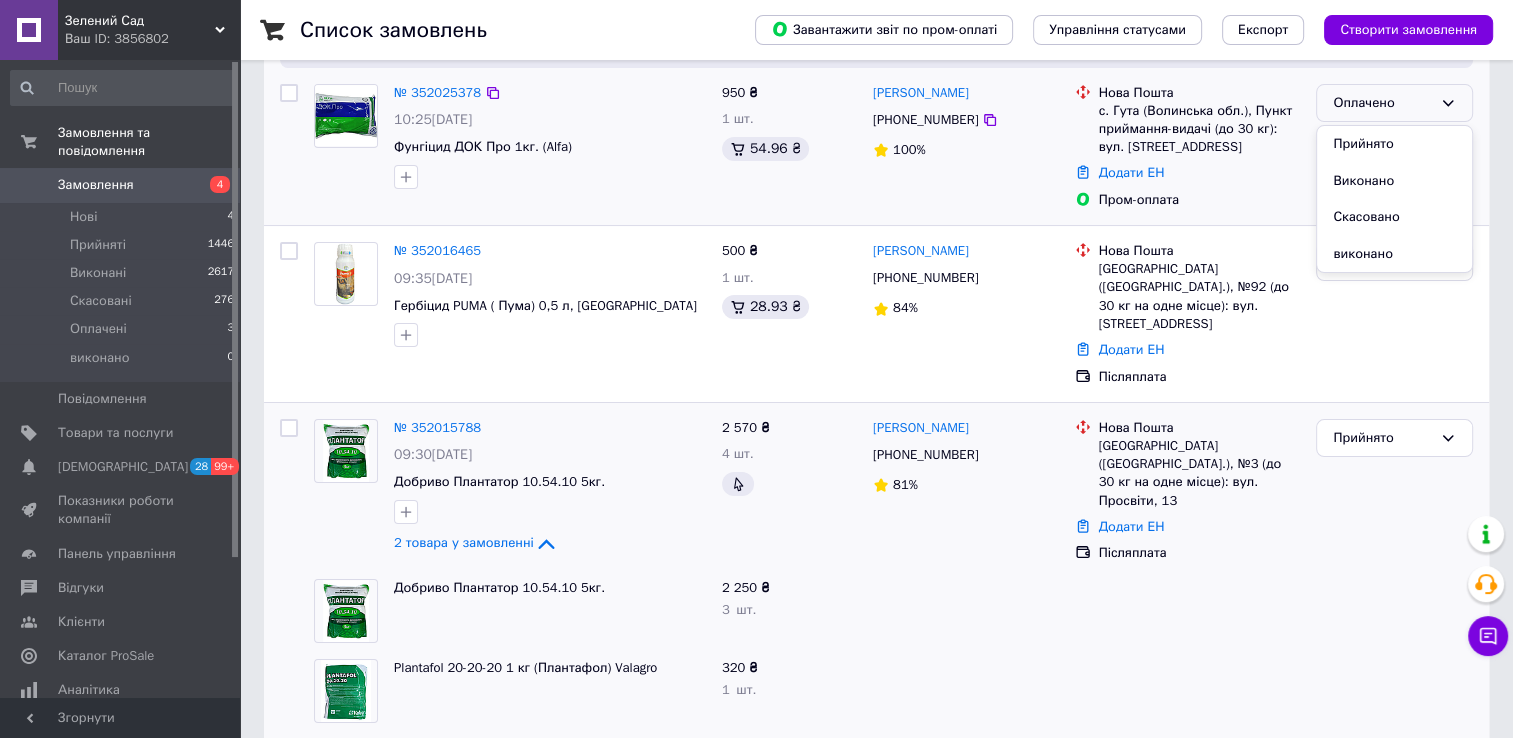 drag, startPoint x: 1412, startPoint y: 149, endPoint x: 1321, endPoint y: 130, distance: 92.96236 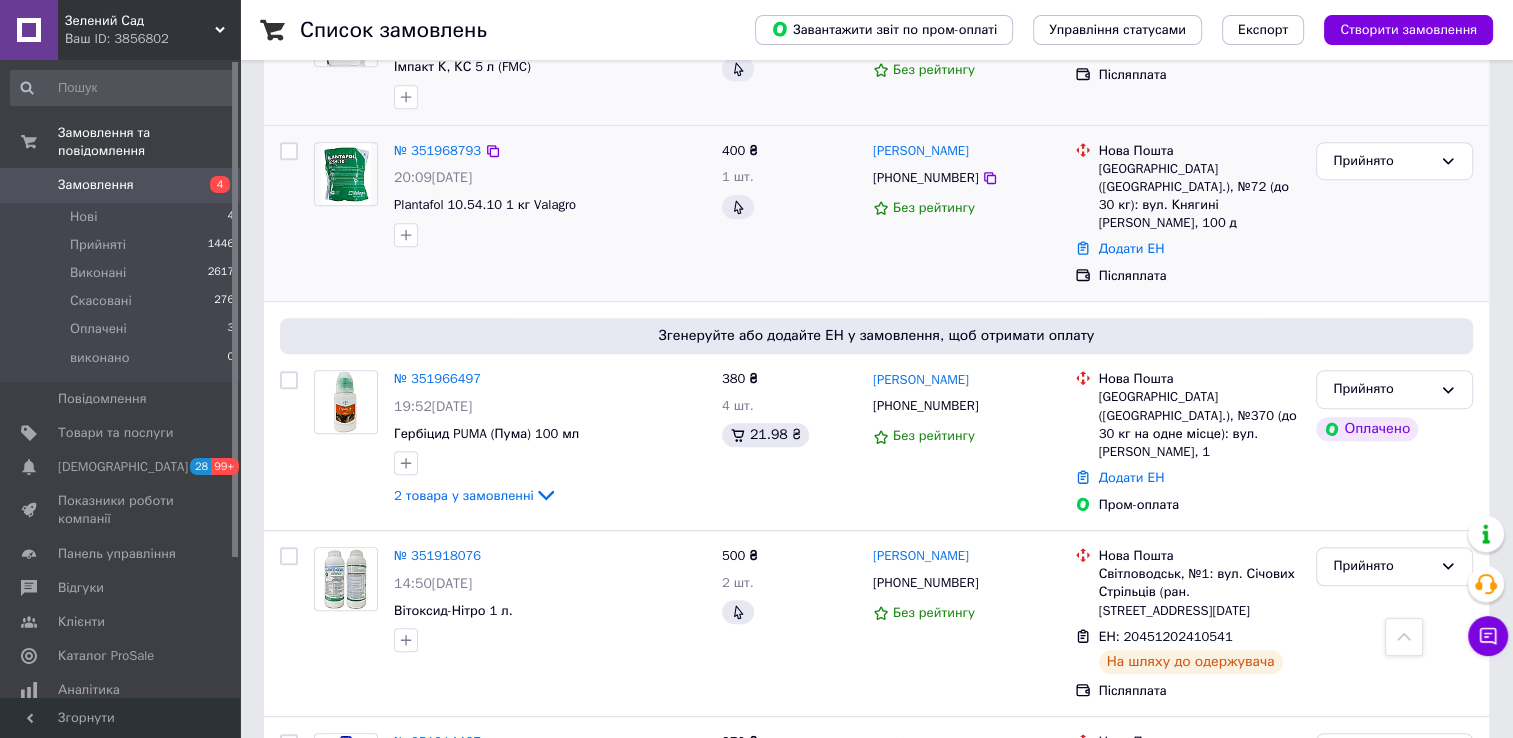 scroll, scrollTop: 1200, scrollLeft: 0, axis: vertical 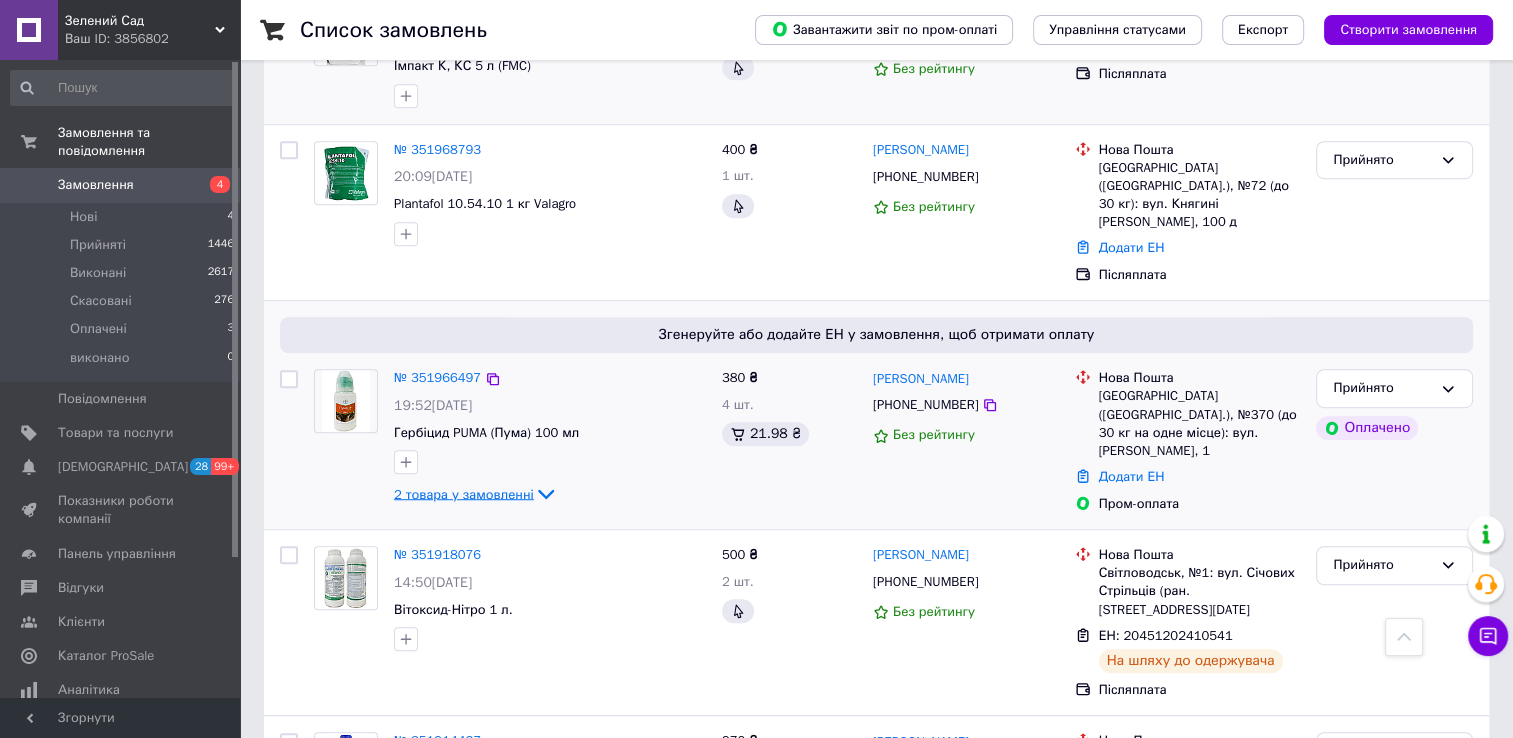 click on "2 товара у замовленні" at bounding box center [464, 493] 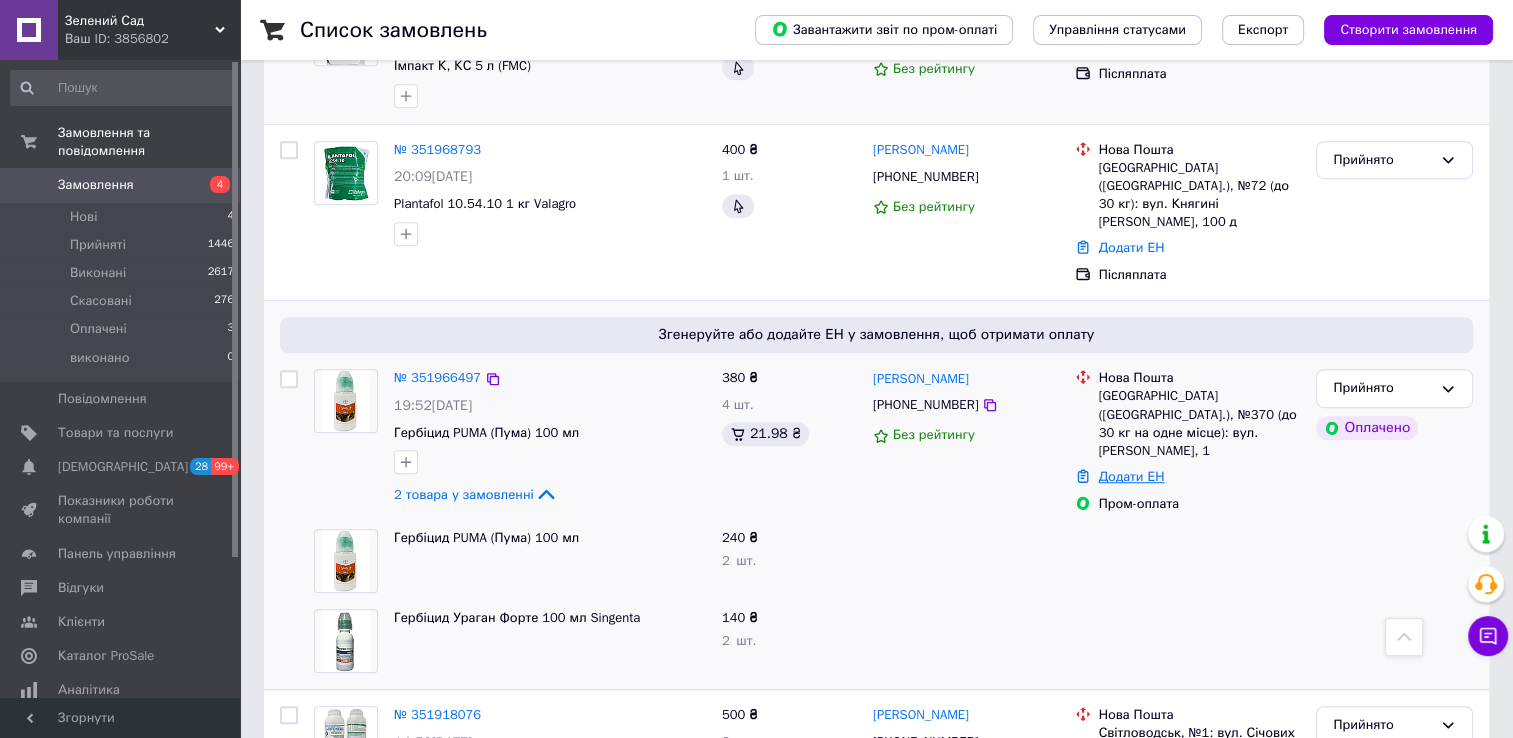 click on "Додати ЕН" at bounding box center [1132, 476] 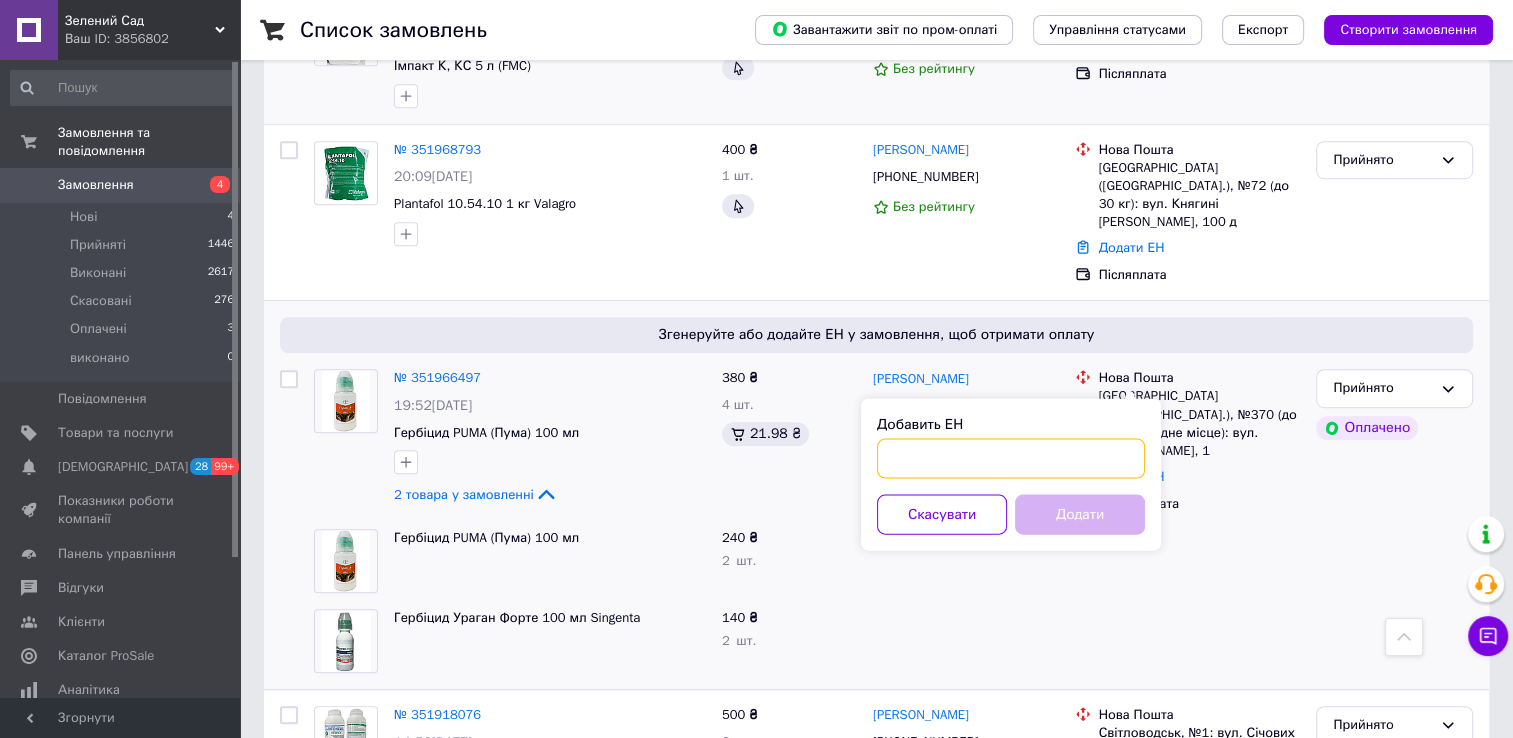 click on "Добавить ЕН" at bounding box center [1011, 458] 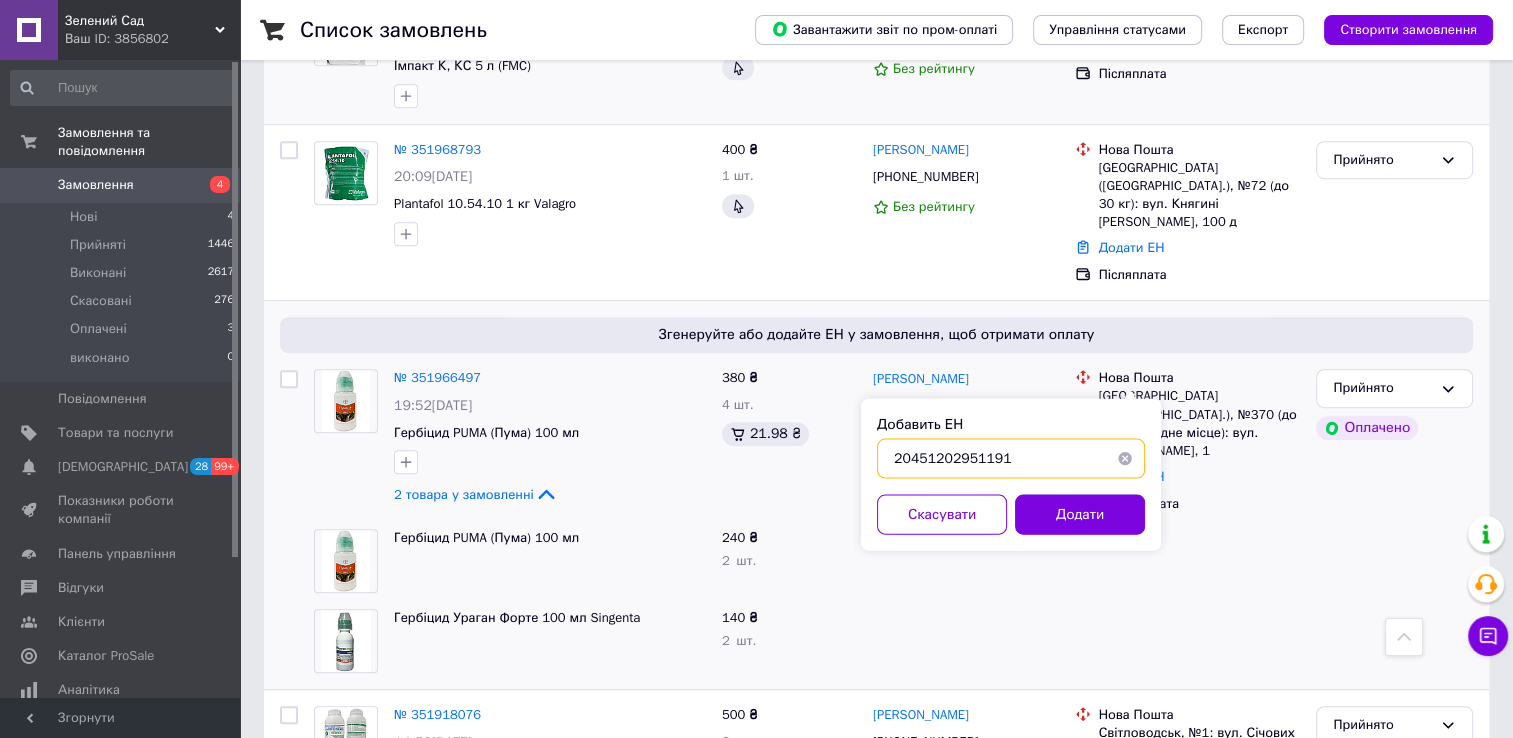 type on "20451202951191" 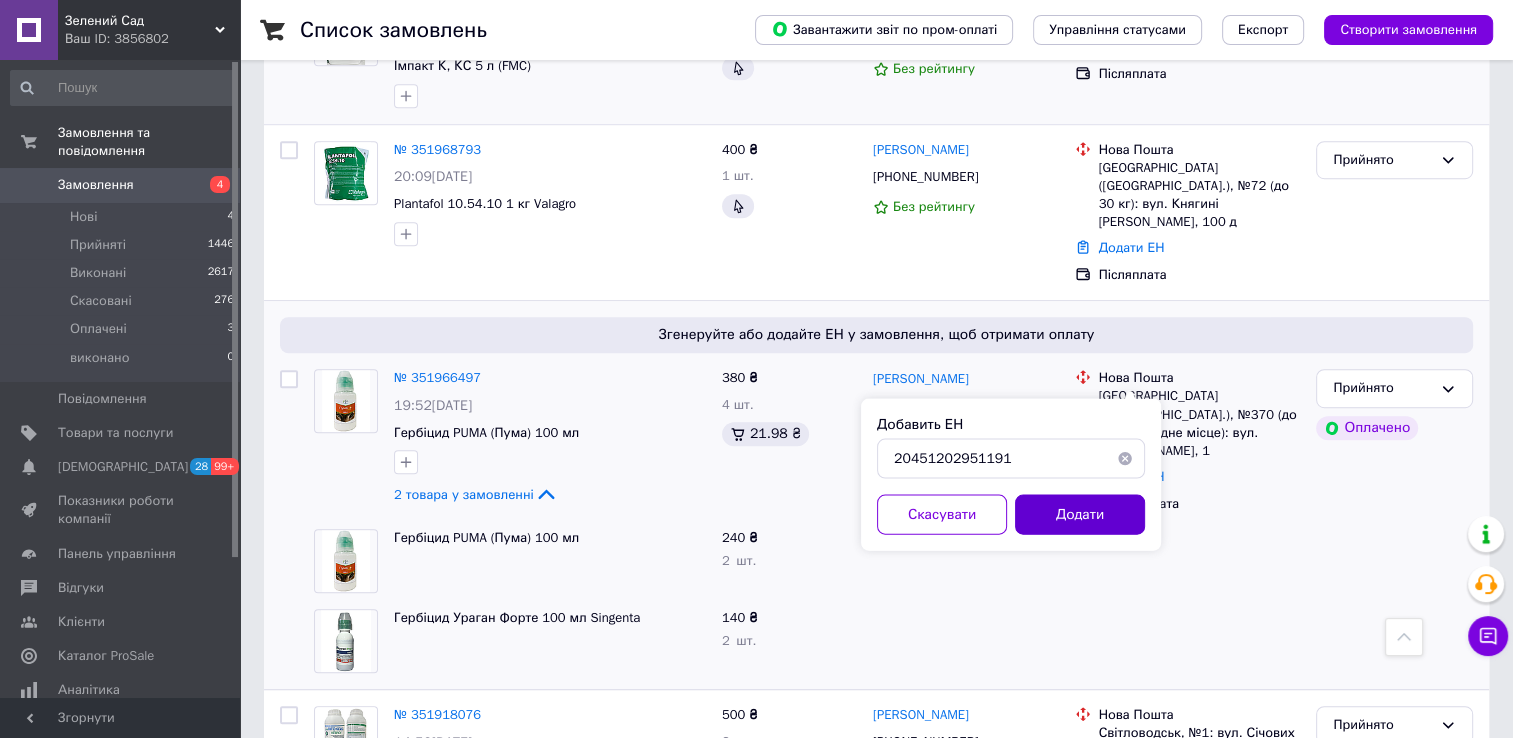 drag, startPoint x: 1135, startPoint y: 490, endPoint x: 1119, endPoint y: 497, distance: 17.464249 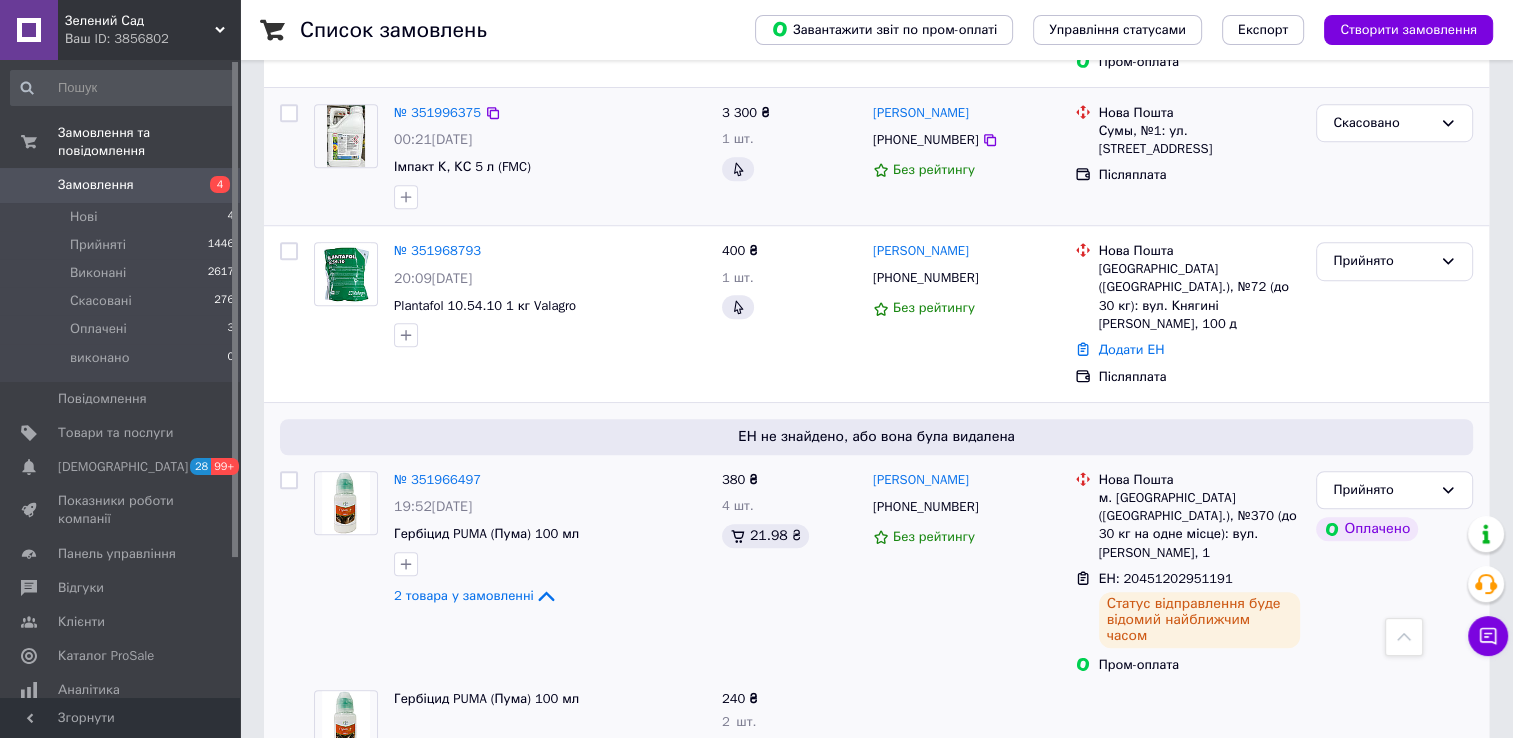 scroll, scrollTop: 1258, scrollLeft: 0, axis: vertical 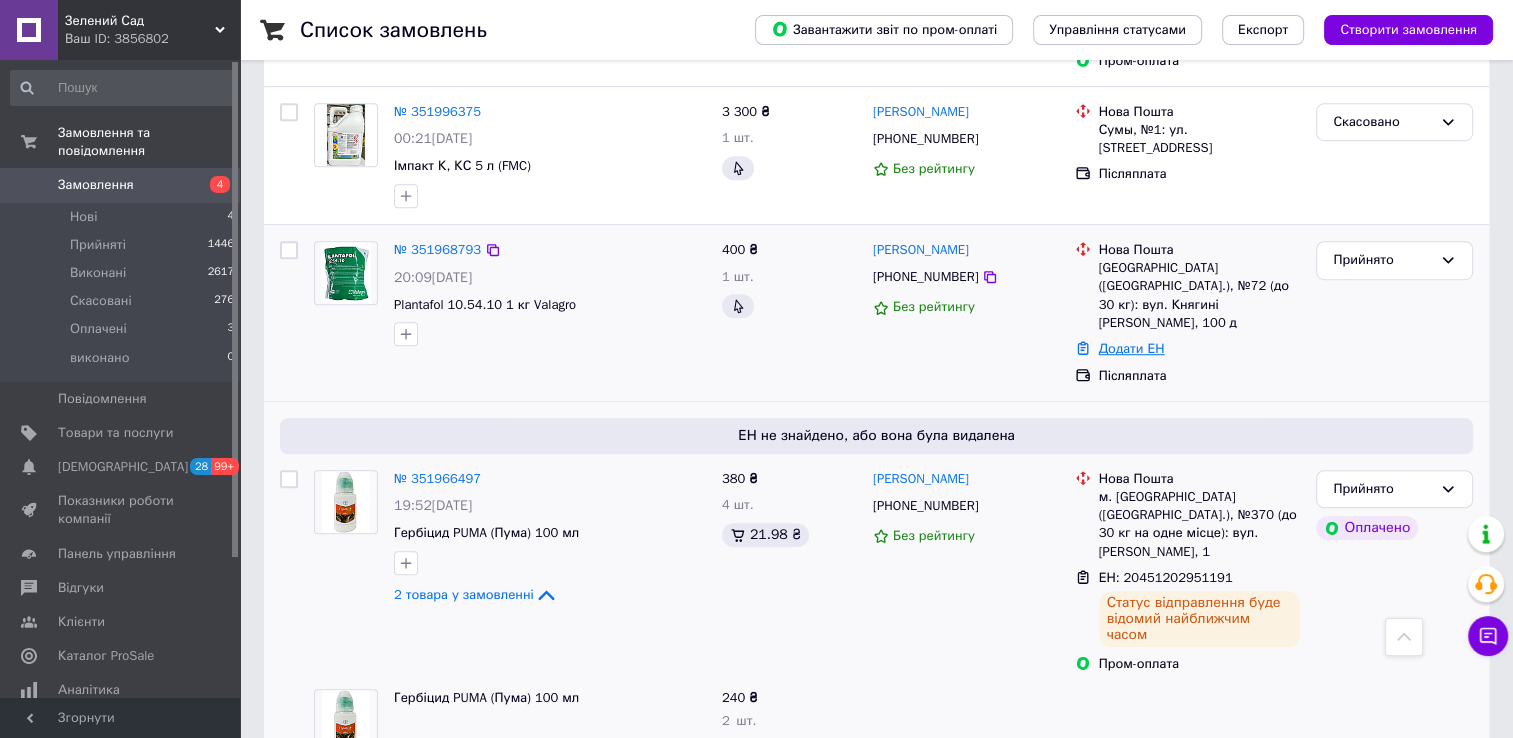 click on "Додати ЕН" at bounding box center [1132, 348] 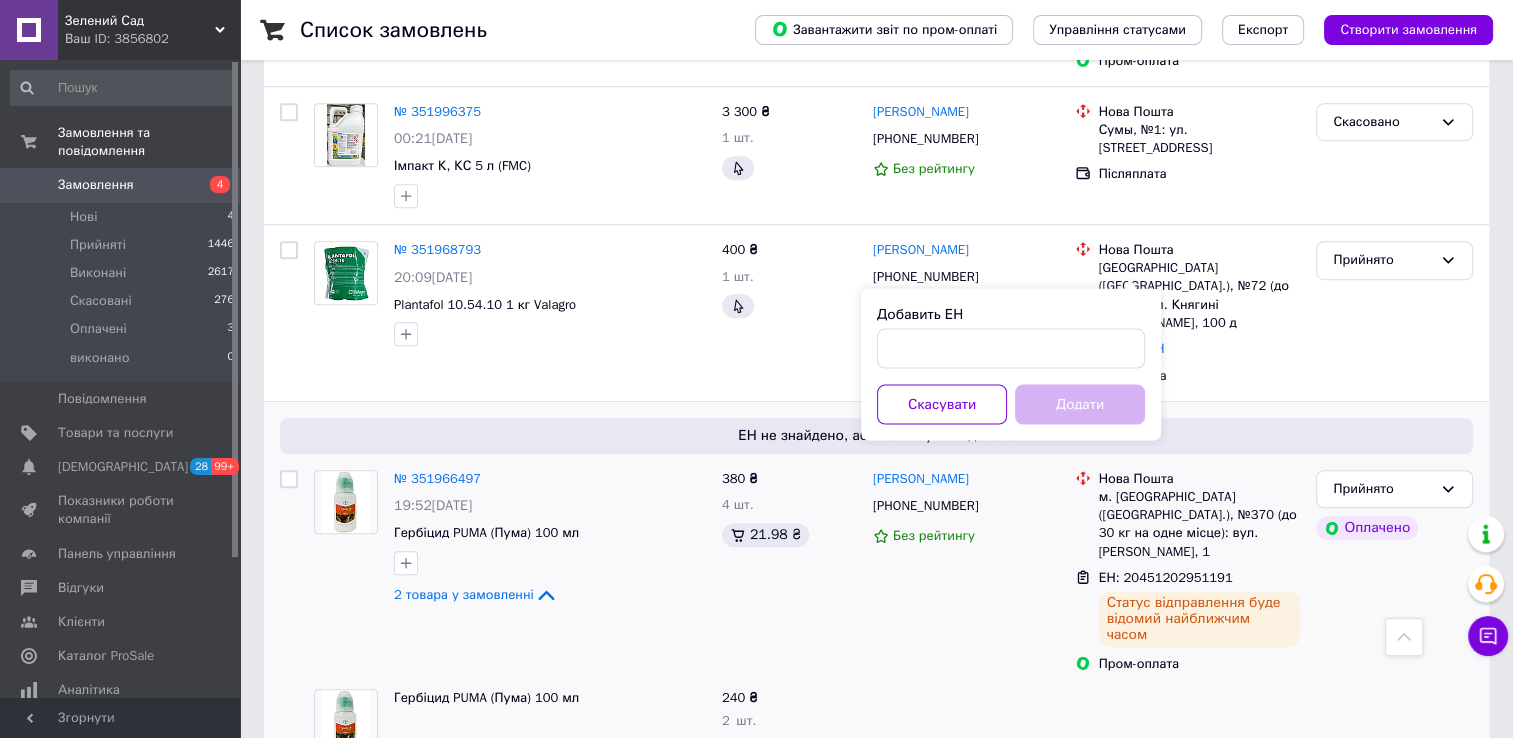 click on "Добавить ЕН Скасувати Додати" at bounding box center [1011, 364] 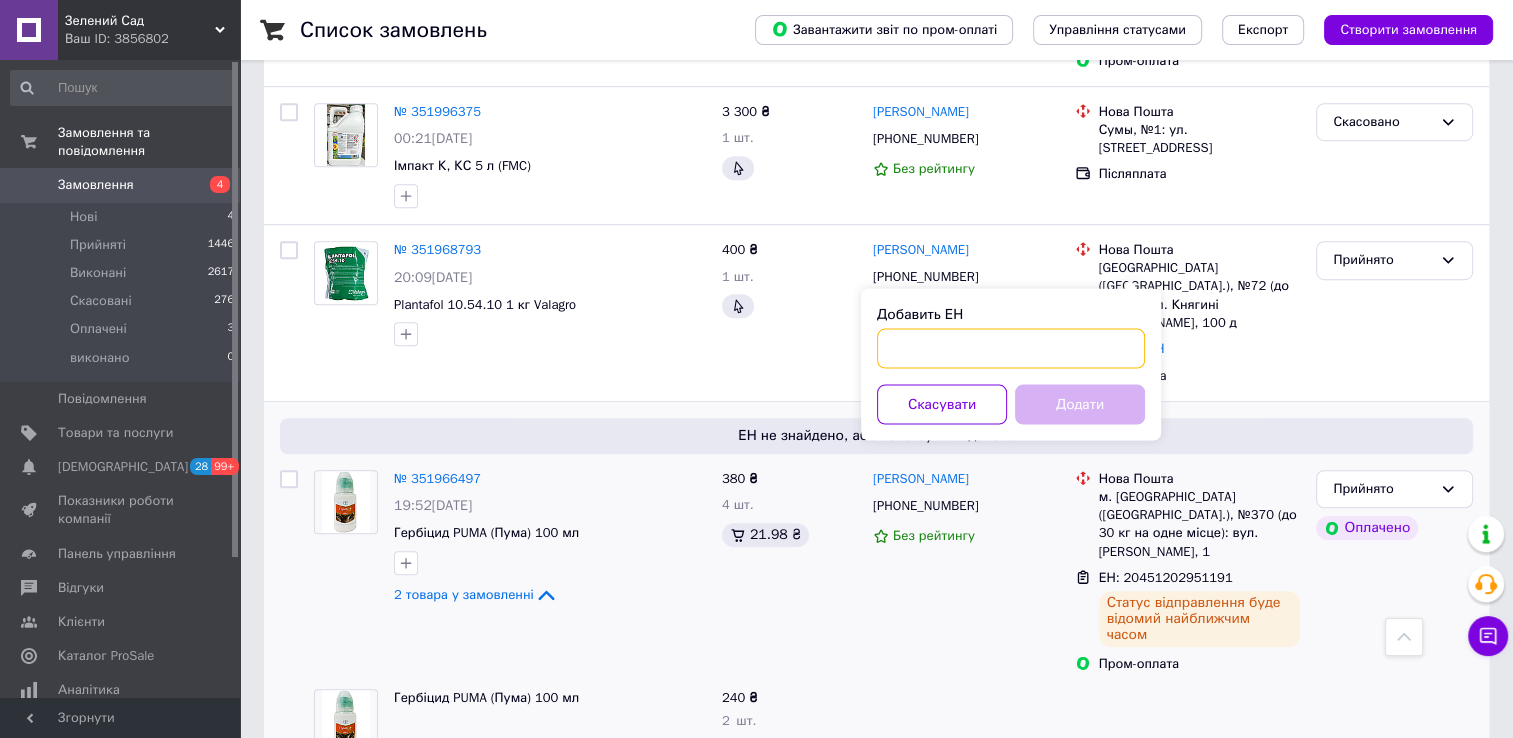click on "Добавить ЕН" at bounding box center (1011, 348) 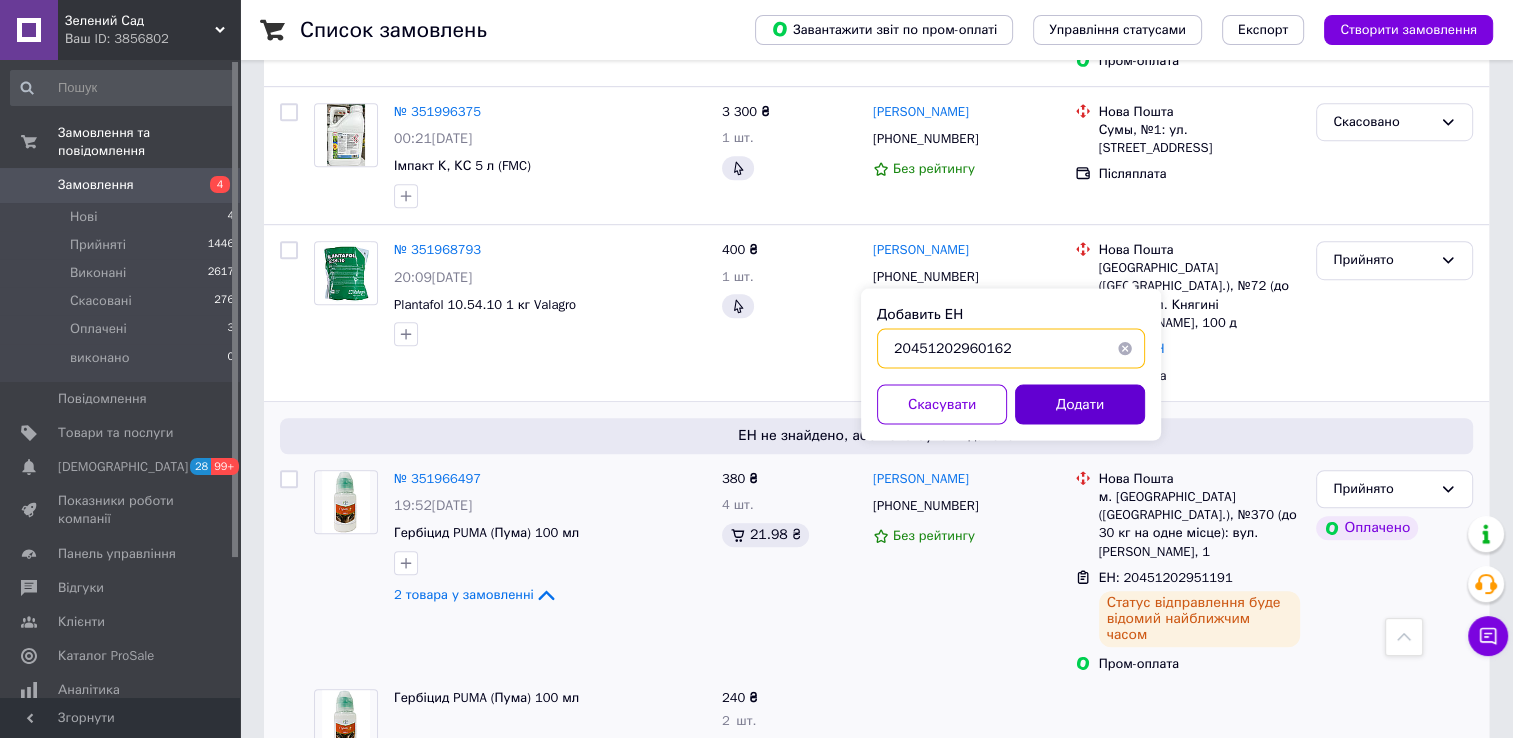 type on "20451202960162" 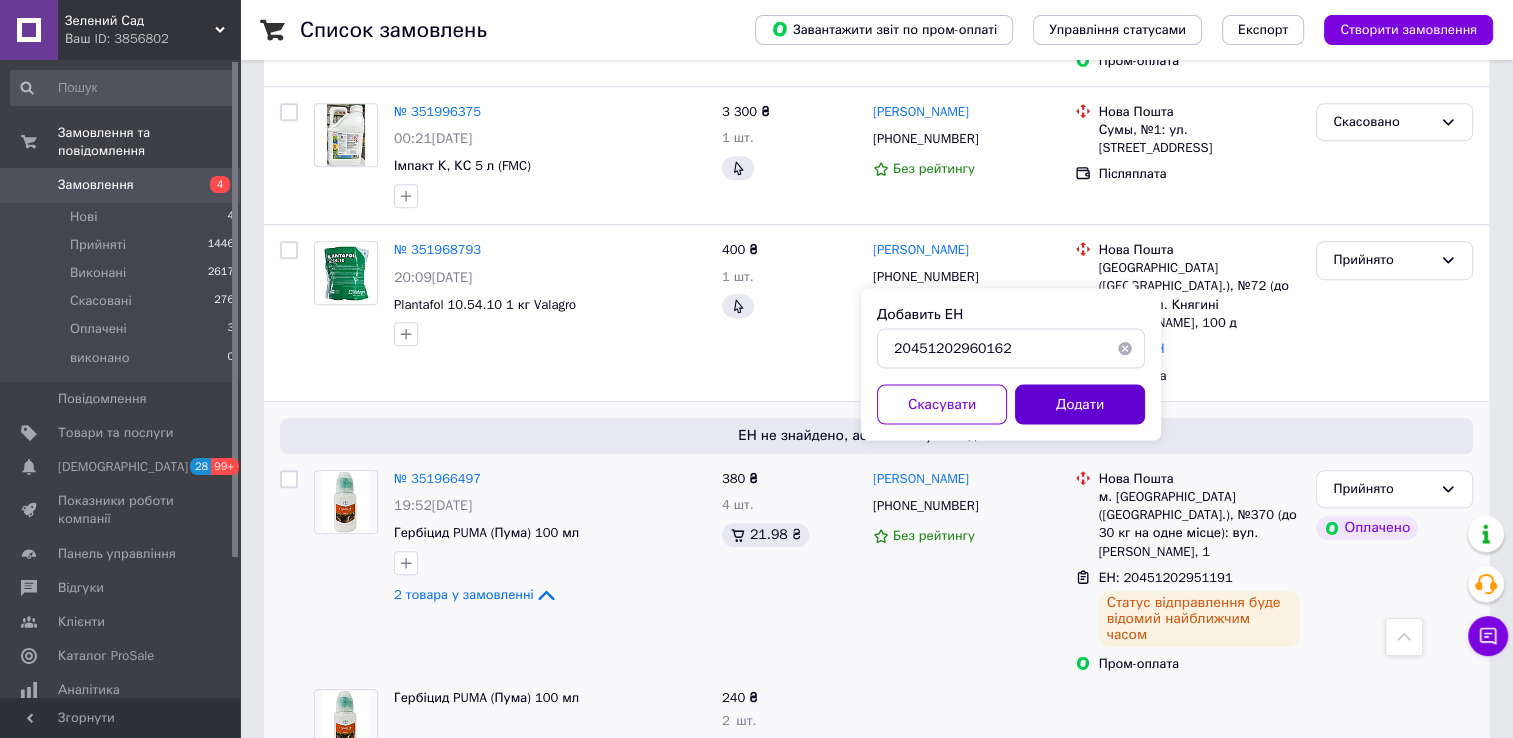 click on "Додати" at bounding box center (1080, 404) 